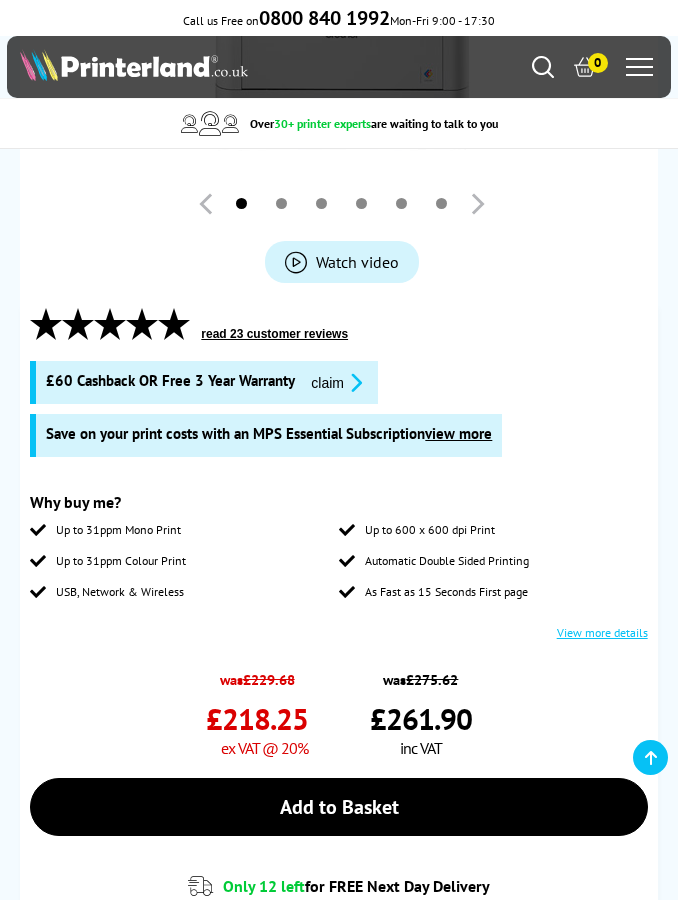 scroll, scrollTop: 591, scrollLeft: 0, axis: vertical 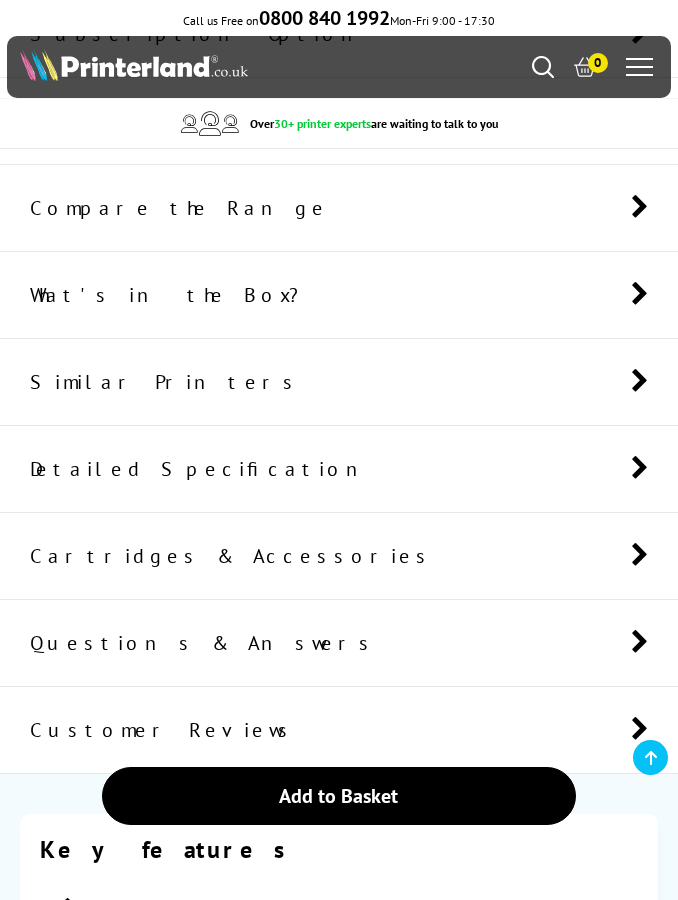 click on "Detailed Specification" at bounding box center (339, 469) 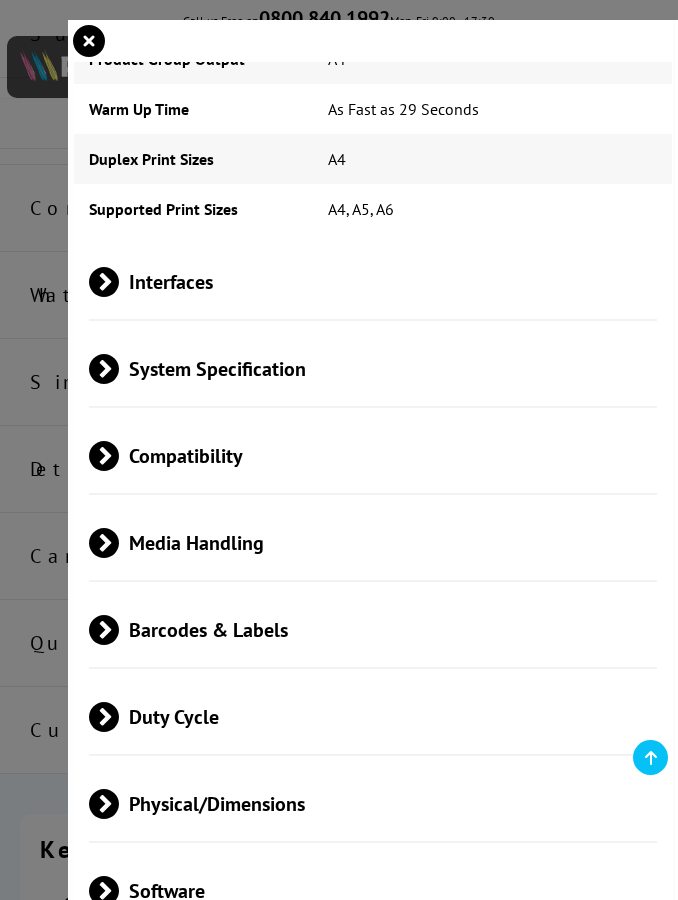 scroll, scrollTop: 442, scrollLeft: 0, axis: vertical 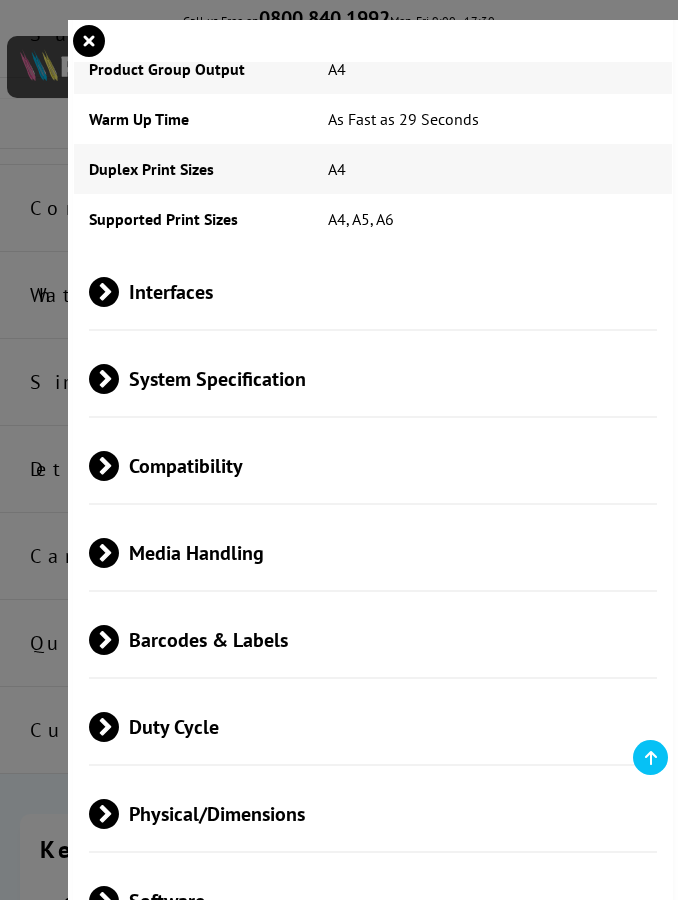 click on "Media Handling" at bounding box center [373, 552] 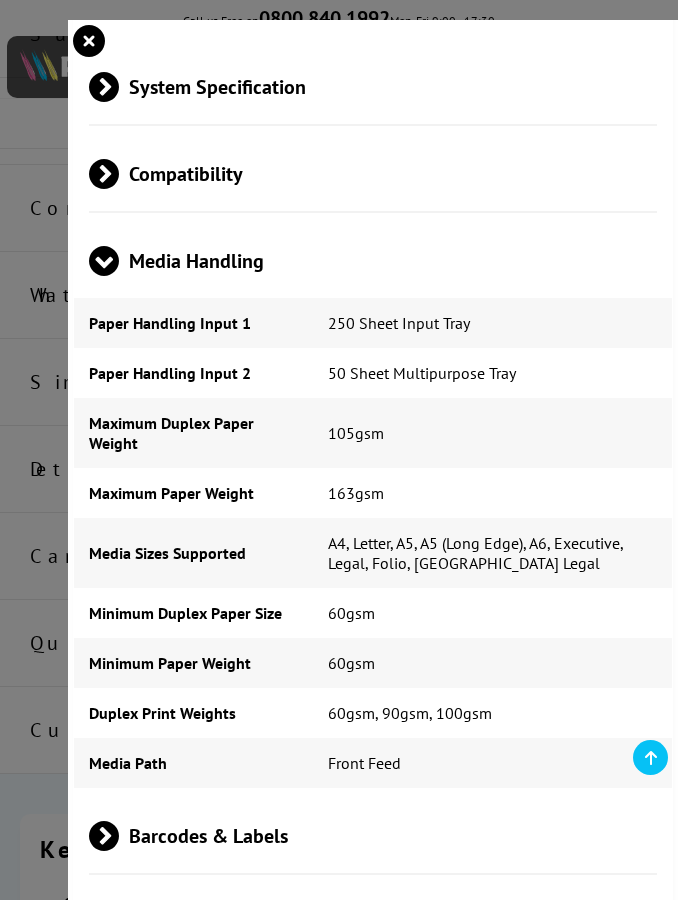 scroll, scrollTop: 738, scrollLeft: 0, axis: vertical 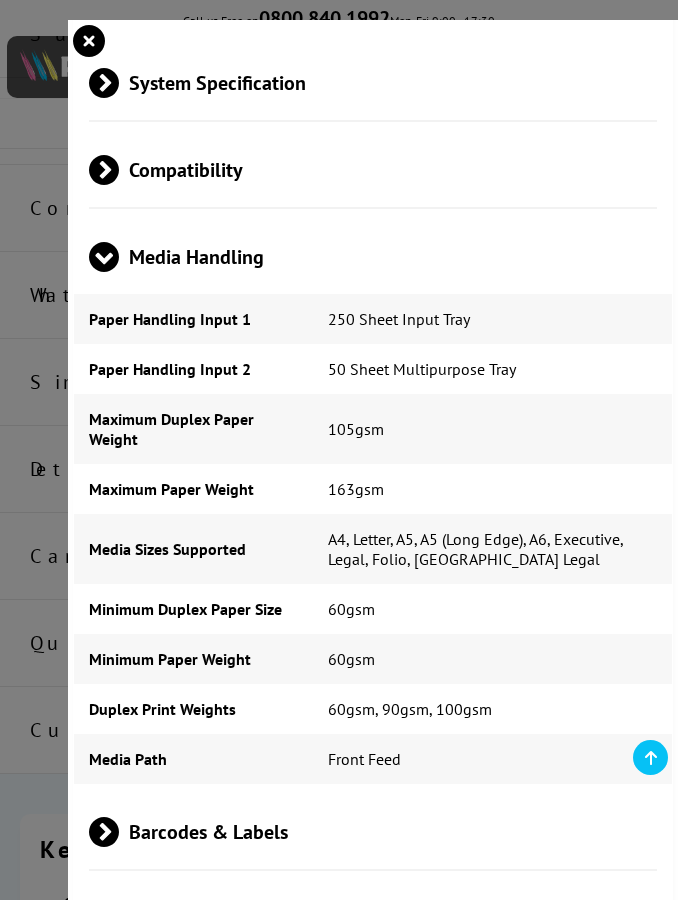 click at bounding box center (339, 450) 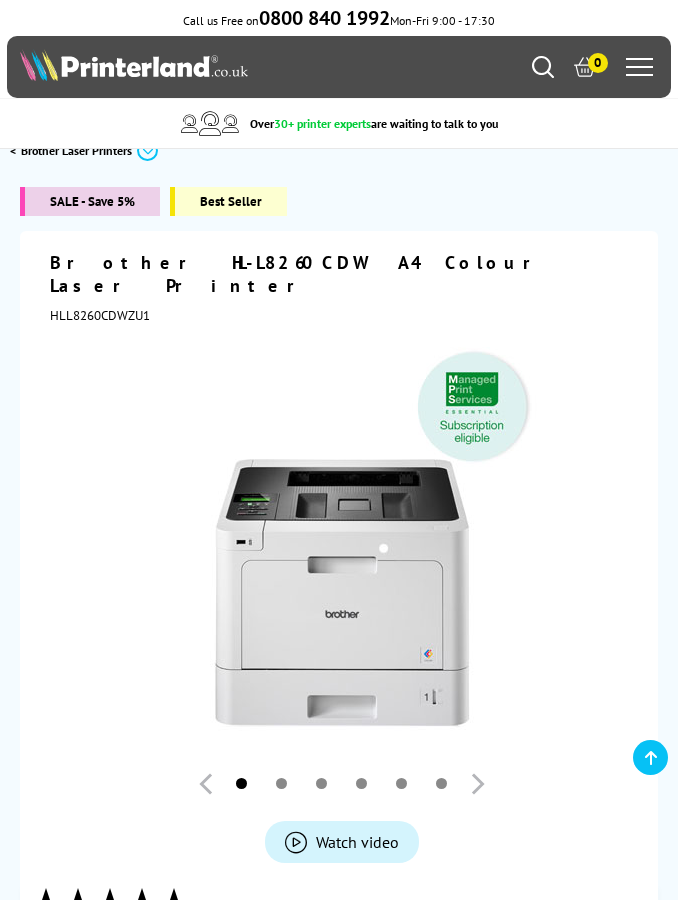 scroll, scrollTop: 0, scrollLeft: 0, axis: both 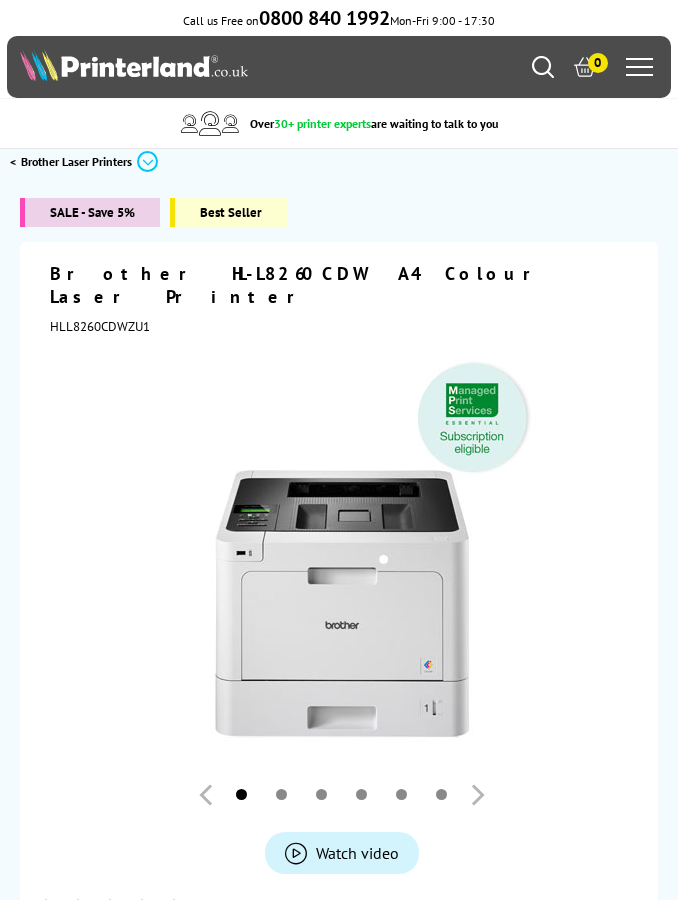 click 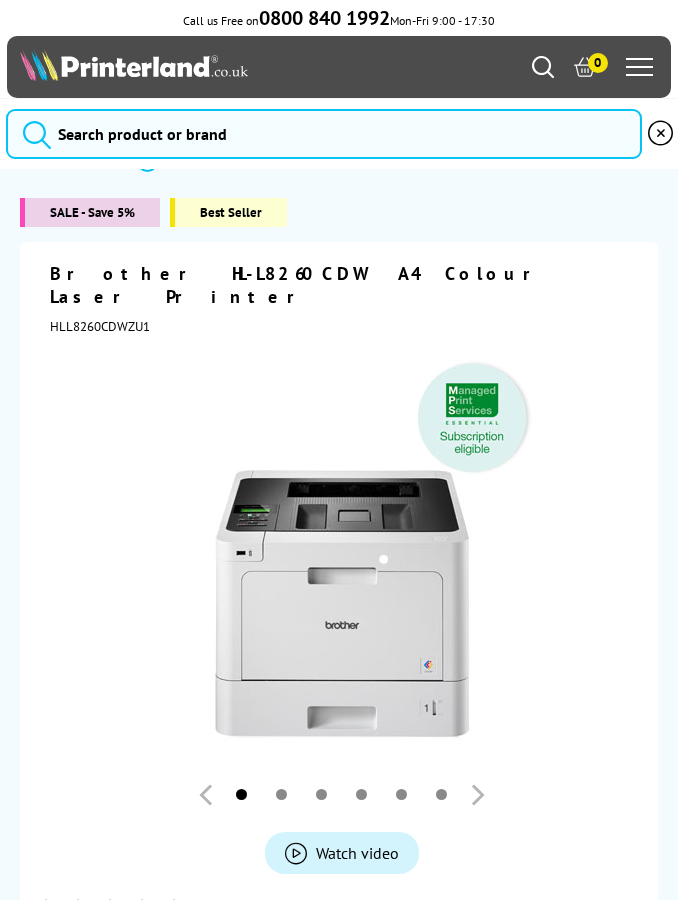 click at bounding box center [553, 67] 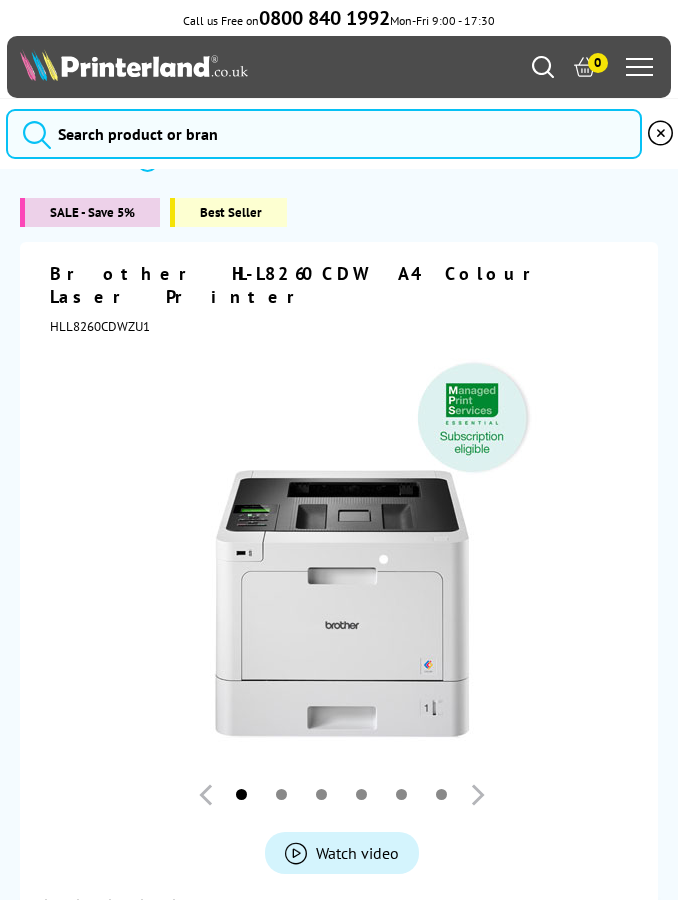 click on "Mon - Fri 9:00am - 5:30pm
Sales: 0800 840 1992
Customer Service: 0800 995 1992
0" at bounding box center [339, 67] 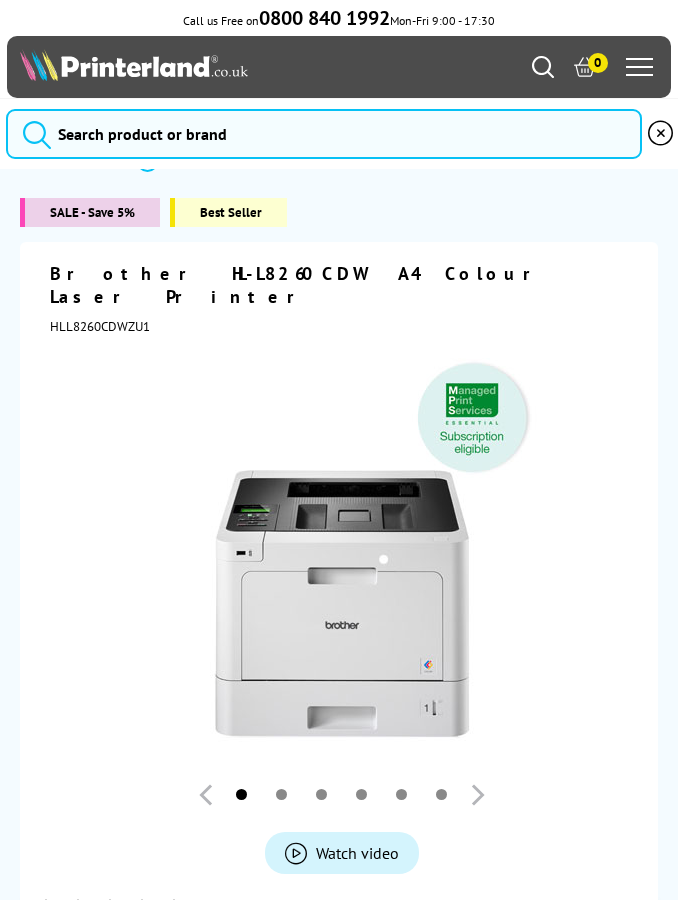 click on "Mon - Fri 9:00am - 5:30pm
Sales: 0800 840 1992
Customer Service: 0800 995 1992
0" at bounding box center (339, 67) 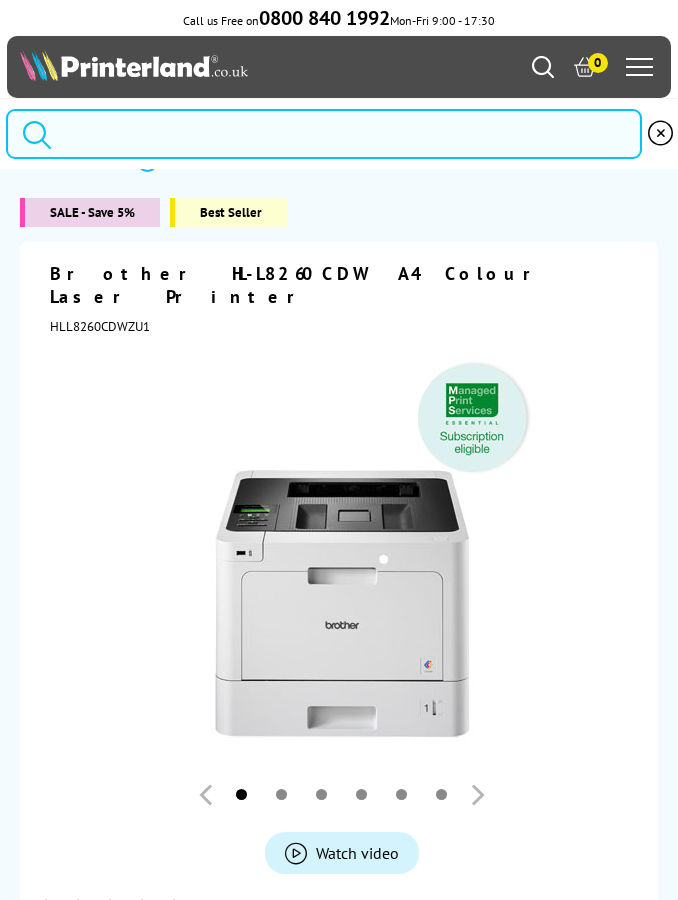 click at bounding box center [323, 134] 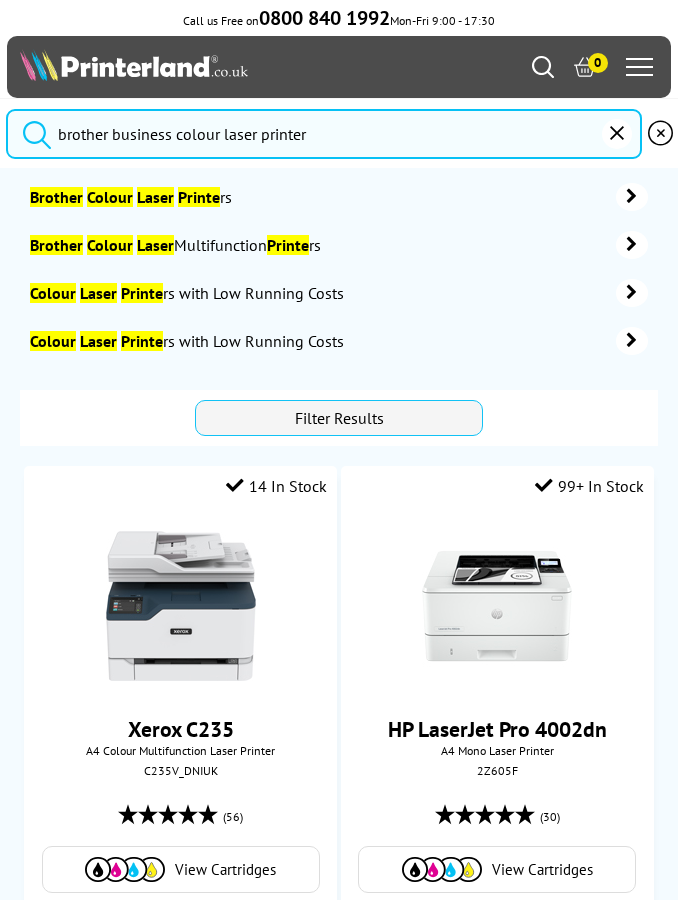 type on "brother business colour laser printer" 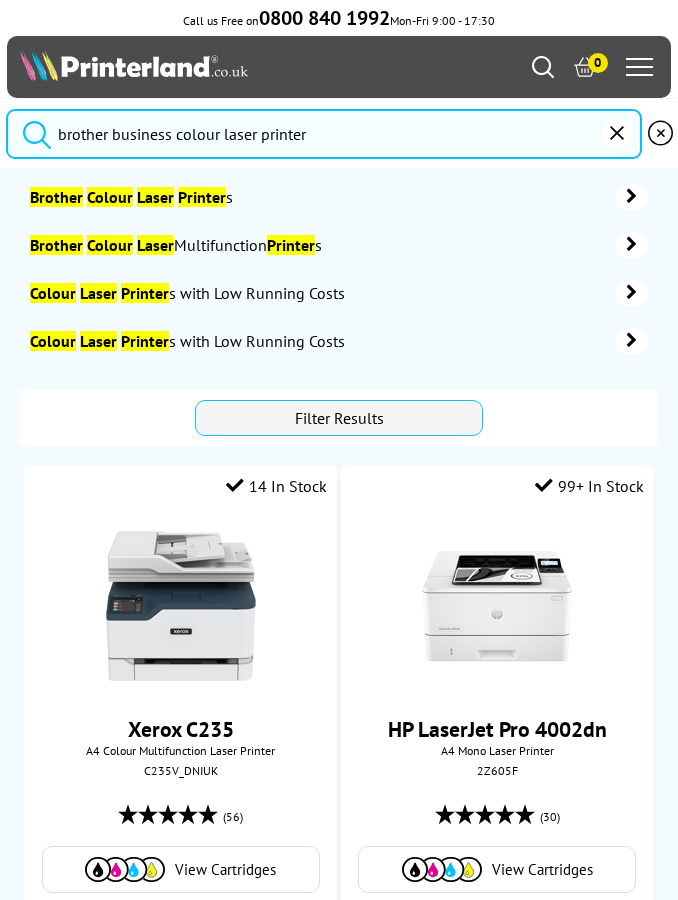 click on "brother business colour laser printer" at bounding box center [323, 134] 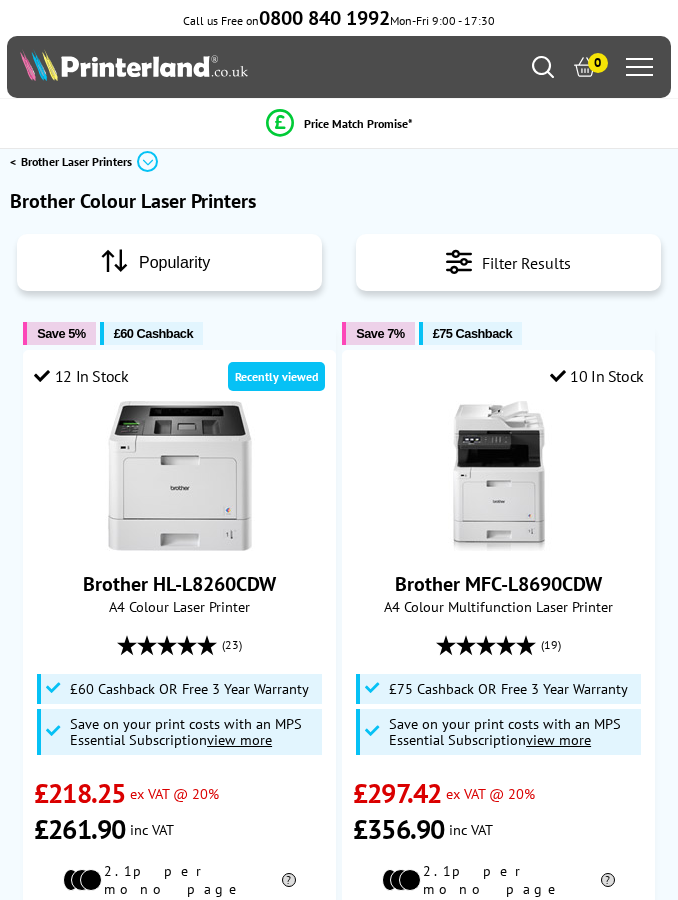 scroll, scrollTop: 0, scrollLeft: 0, axis: both 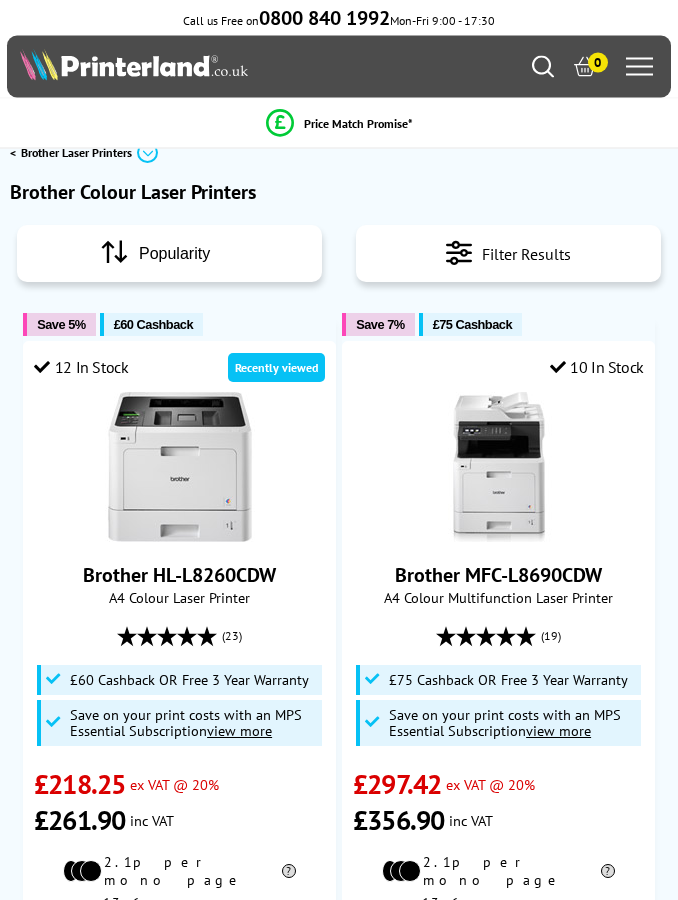 click on "Filter Results" at bounding box center [526, 254] 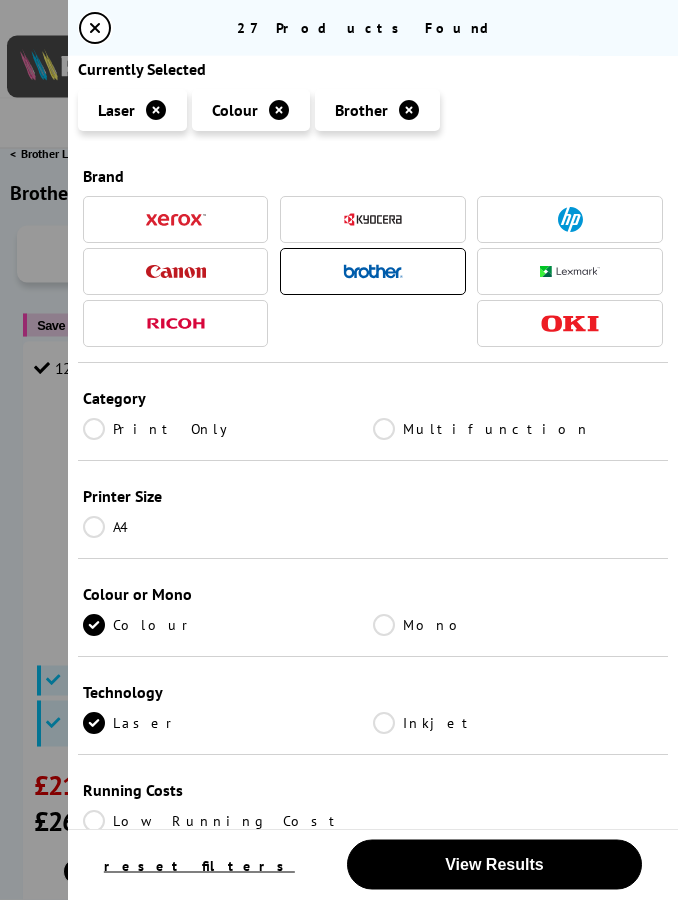 scroll, scrollTop: 9, scrollLeft: 0, axis: vertical 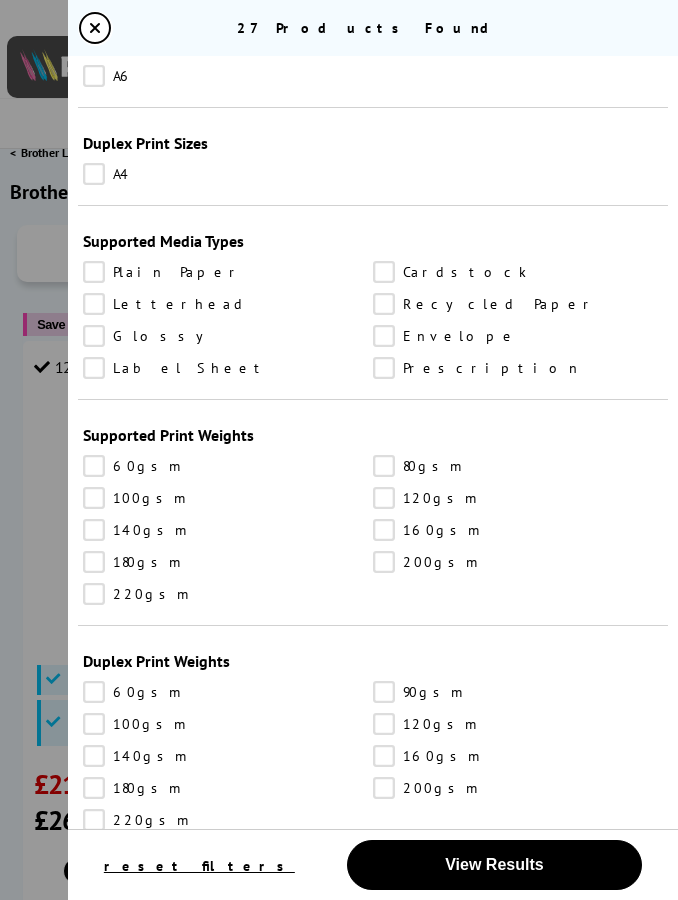 click on "Cardstock" at bounding box center [518, 272] 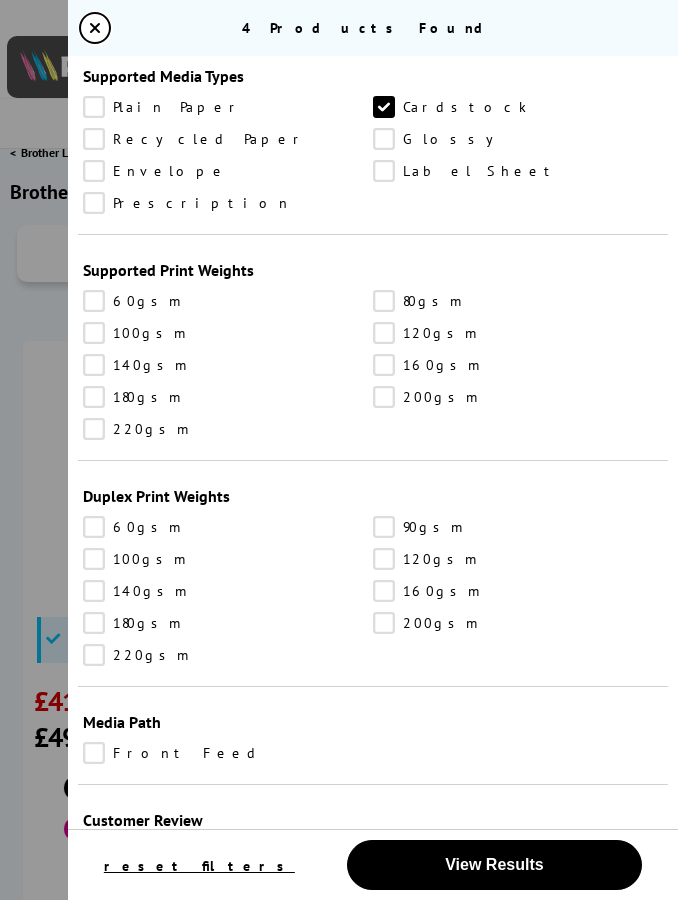 scroll, scrollTop: 1652, scrollLeft: 0, axis: vertical 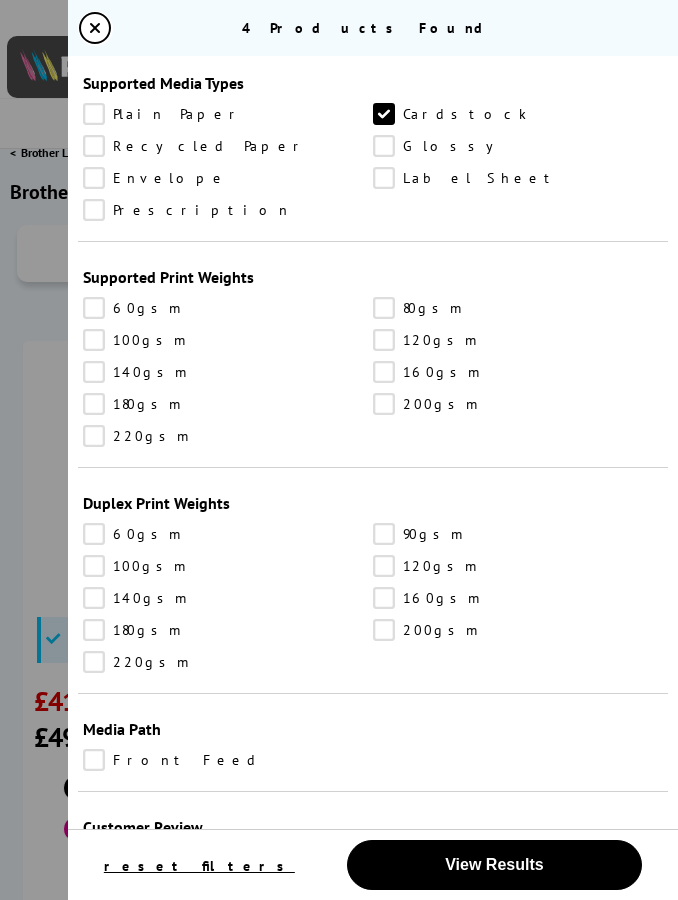 click on "220gsm" at bounding box center (228, 436) 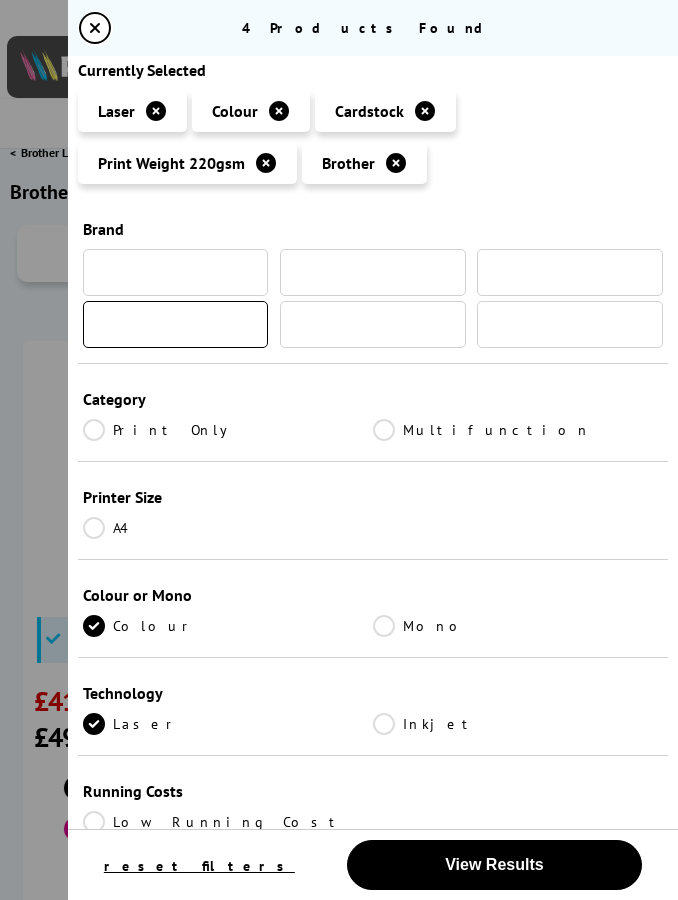 scroll, scrollTop: 1652, scrollLeft: 0, axis: vertical 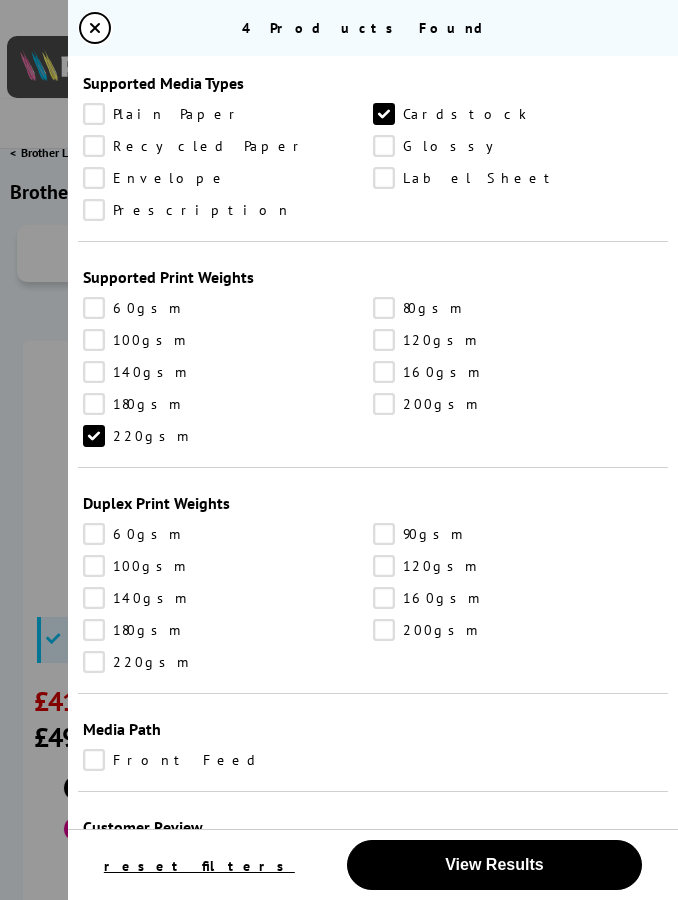 click on "Duplex Print Weights
60gsm
90gsm
100gsm
120gsm
140gsm
160gsm
180gsm
200gsm" at bounding box center [373, 581] 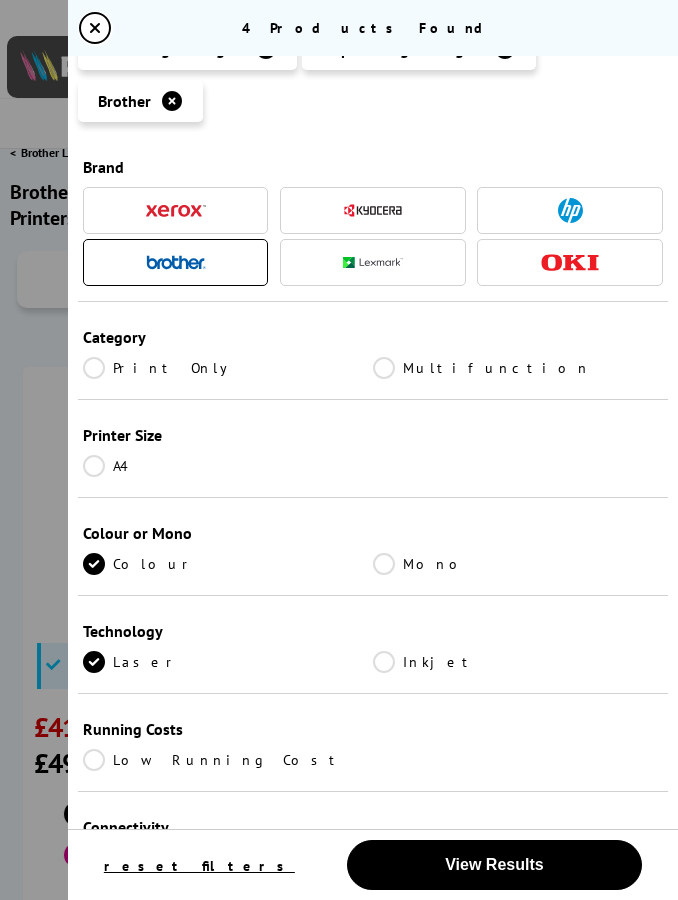 scroll, scrollTop: 110, scrollLeft: 0, axis: vertical 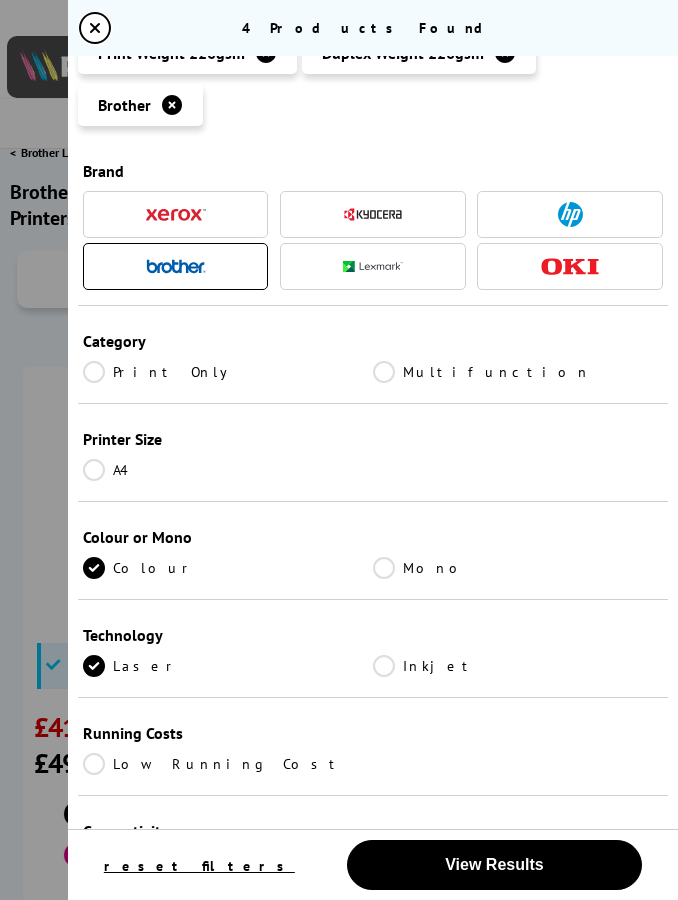 click on "A4" at bounding box center (228, 470) 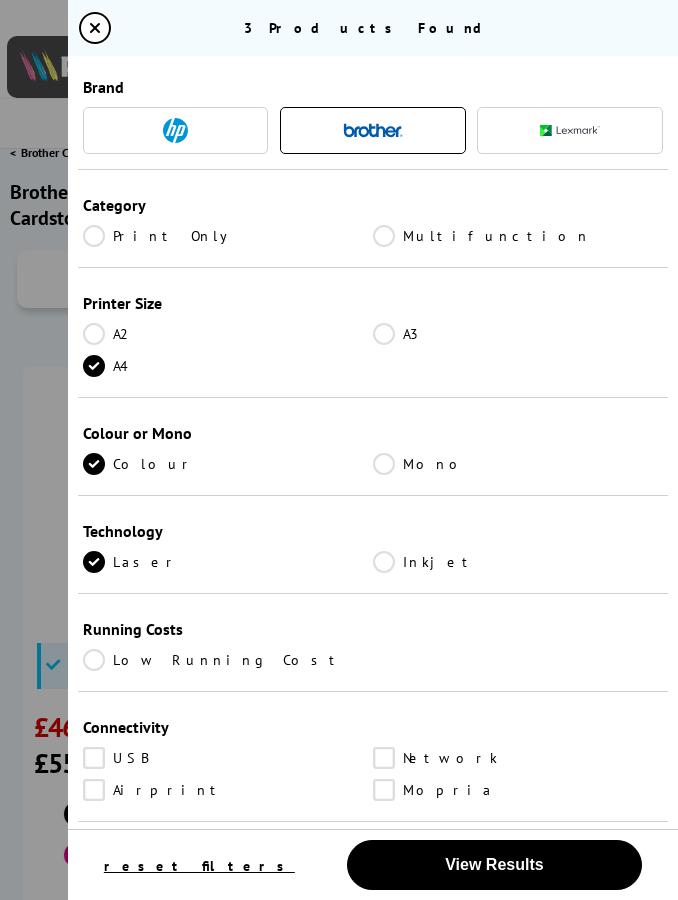 scroll, scrollTop: 166, scrollLeft: 0, axis: vertical 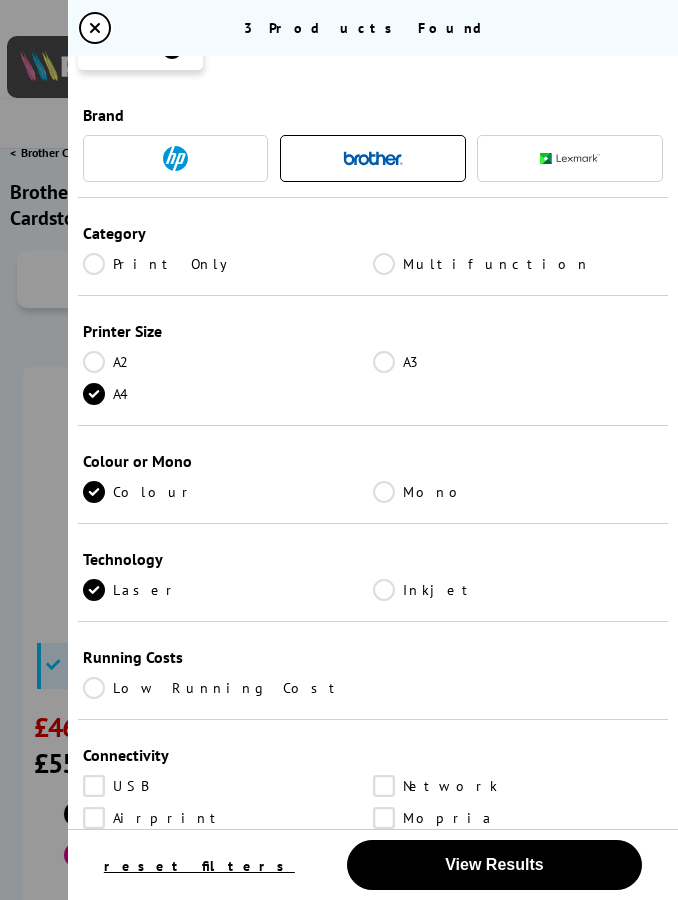 click on "A3" at bounding box center [518, 362] 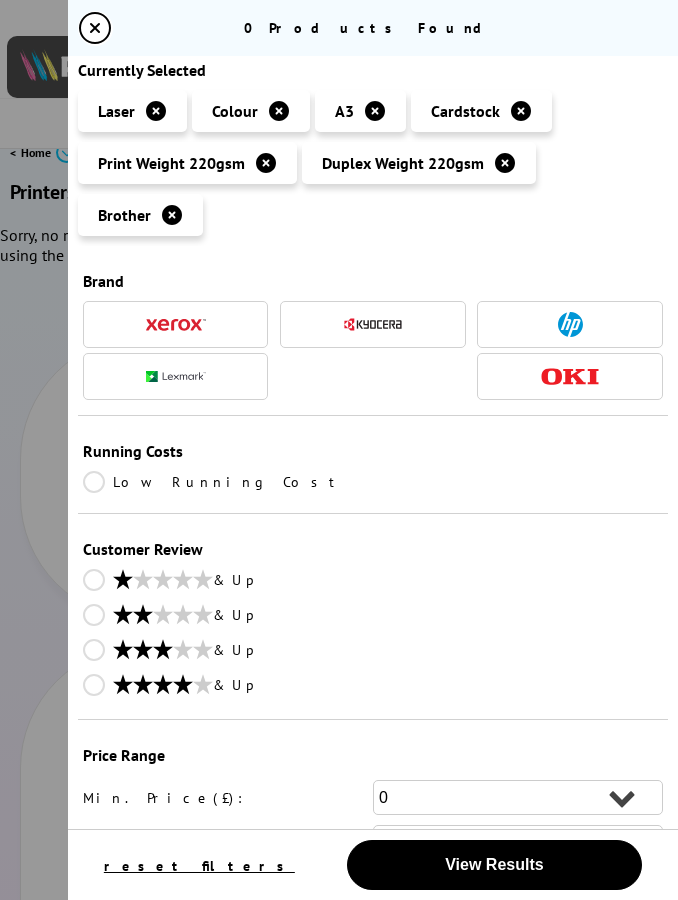 click on "View Results" at bounding box center (494, 864) 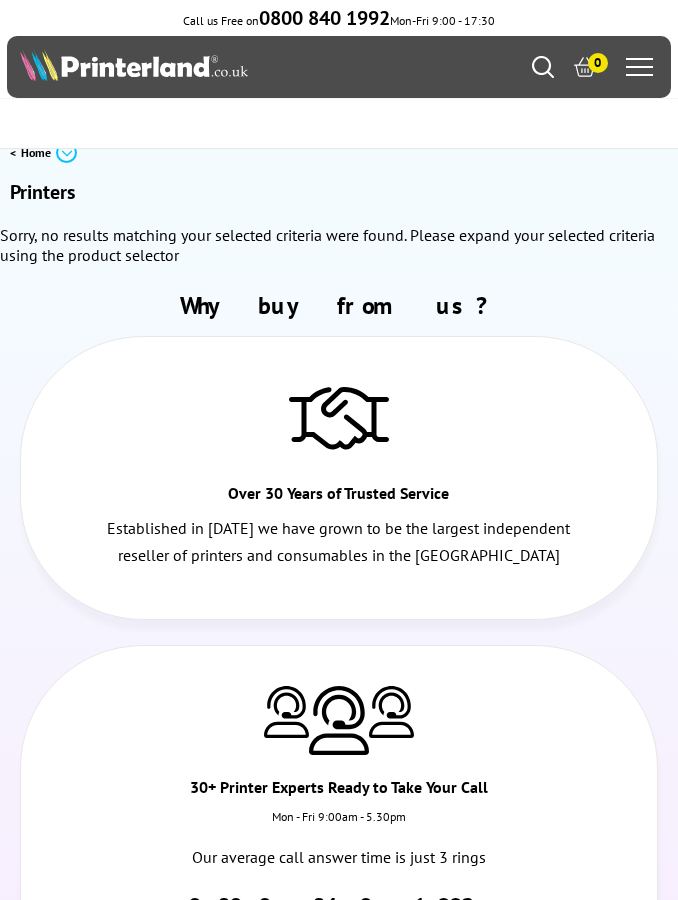 scroll, scrollTop: 0, scrollLeft: 0, axis: both 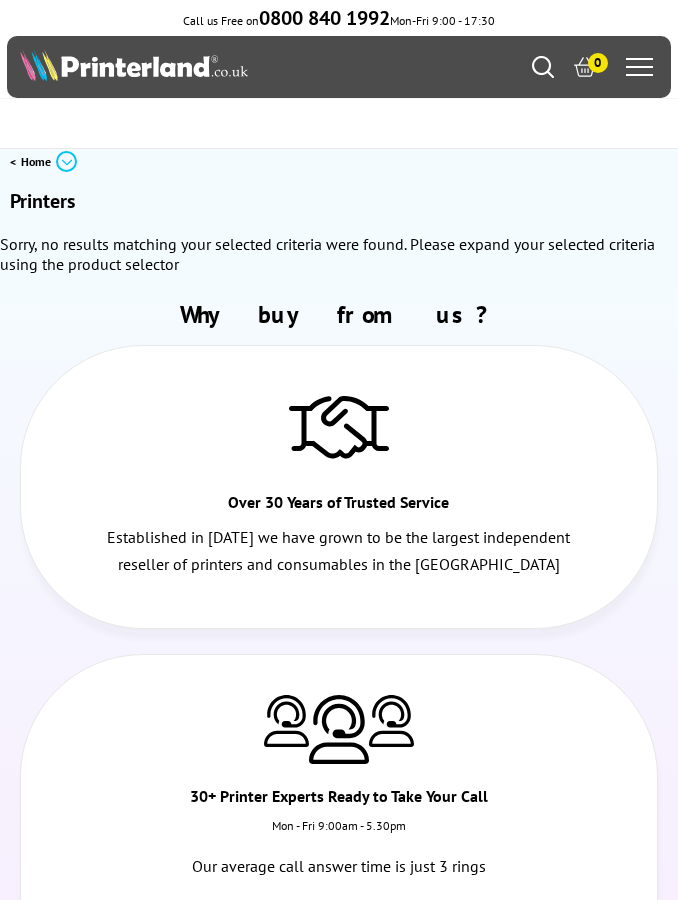 click 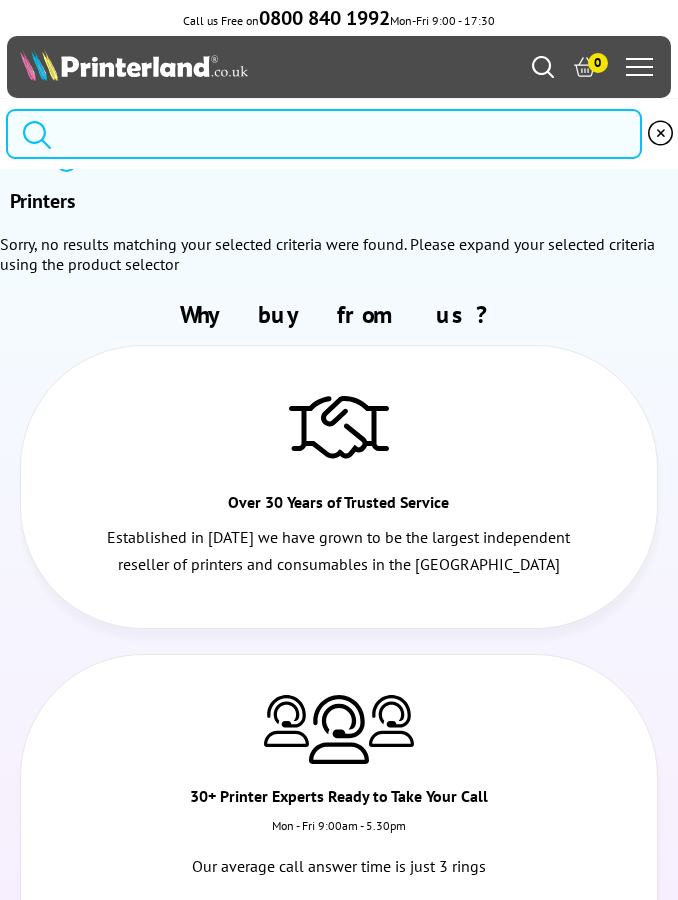 click at bounding box center [323, 134] 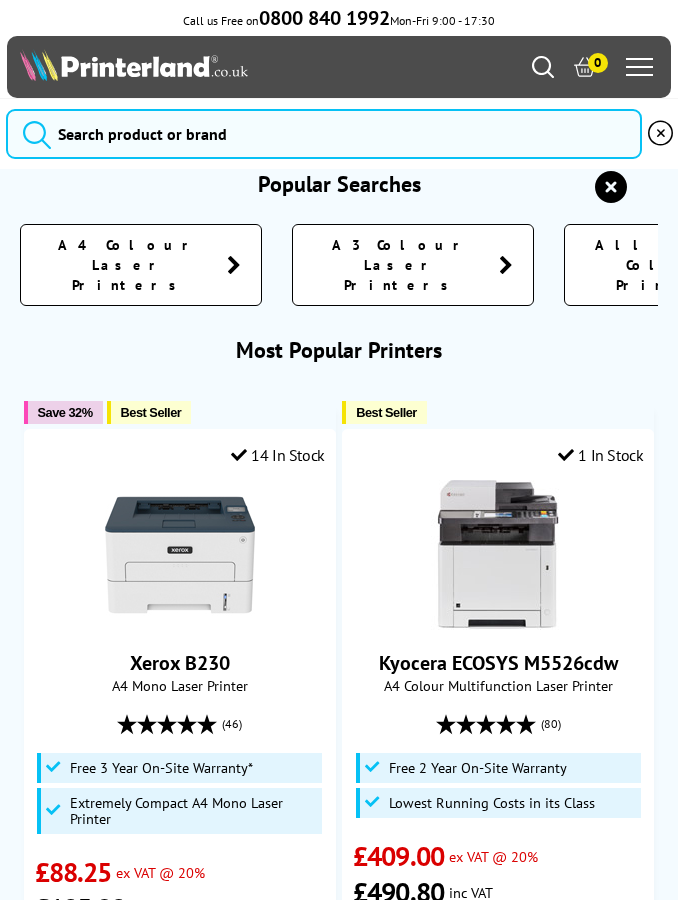 click at bounding box center [639, 67] 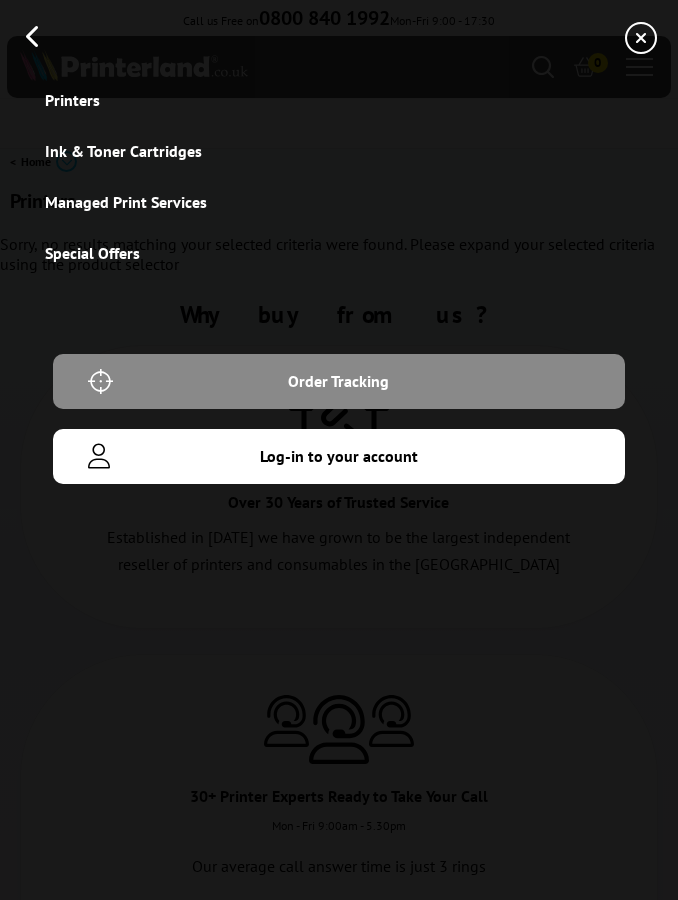 click at bounding box center (641, 38) 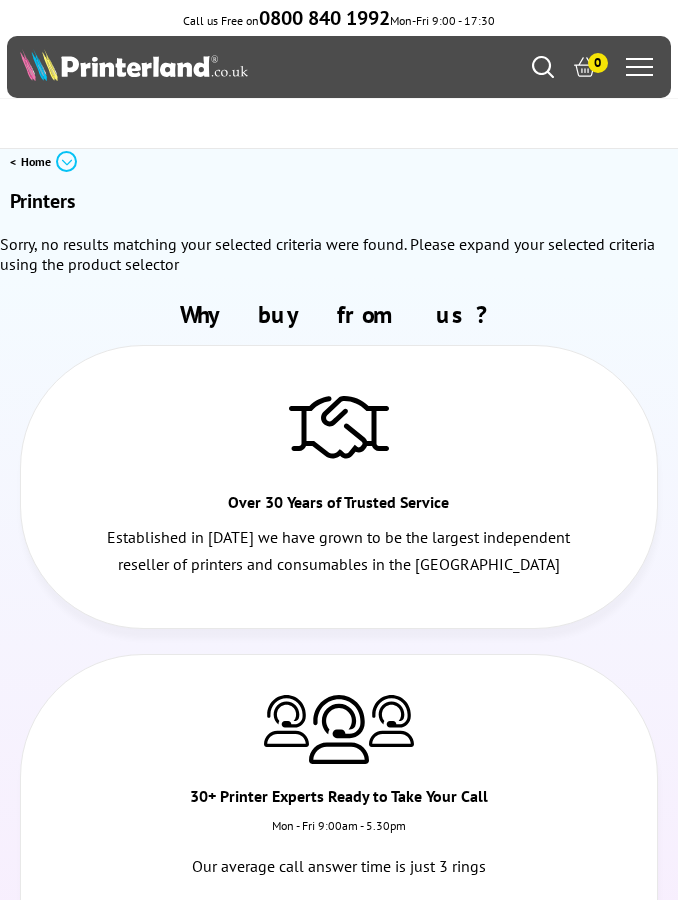 click 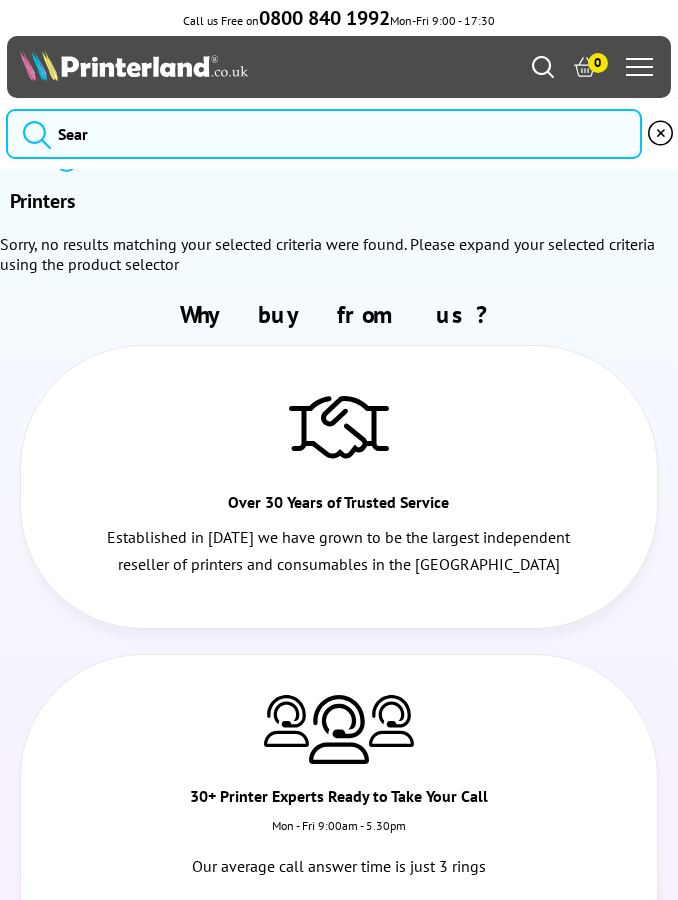click at bounding box center (133, 65) 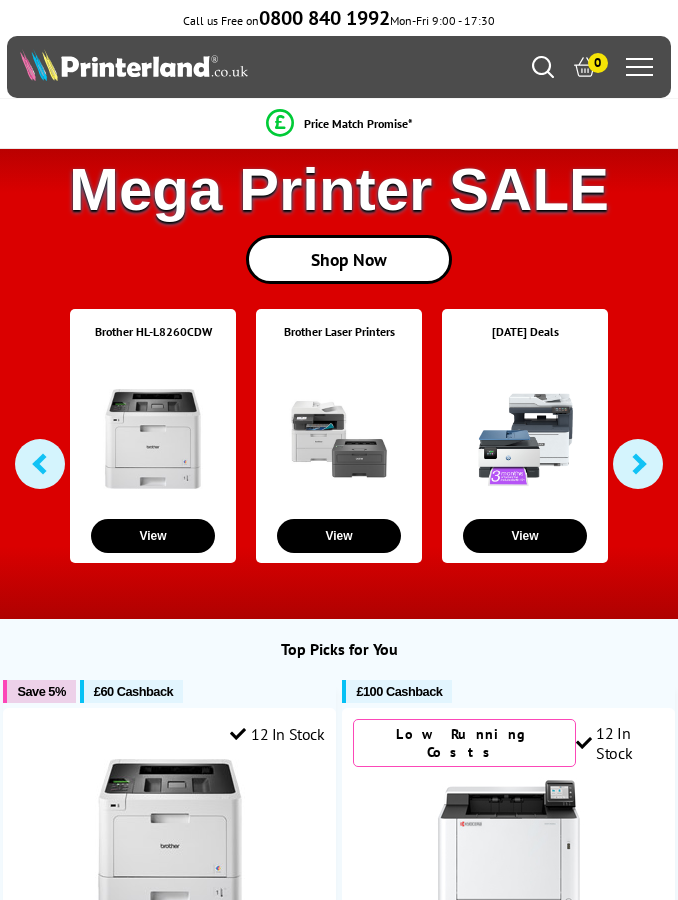 scroll, scrollTop: 0, scrollLeft: 0, axis: both 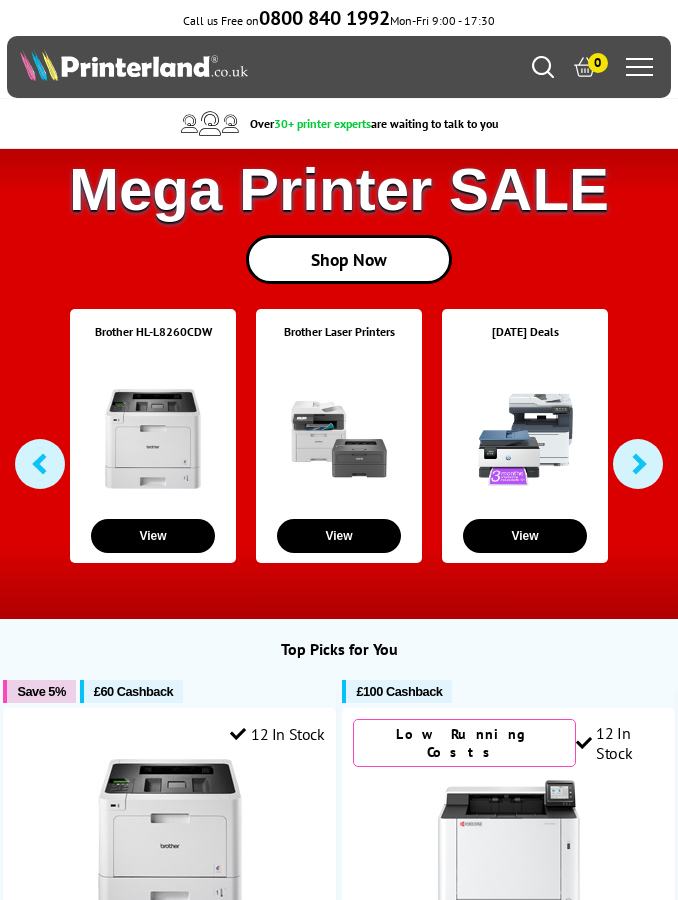 click on "Shop Now" at bounding box center [349, 259] 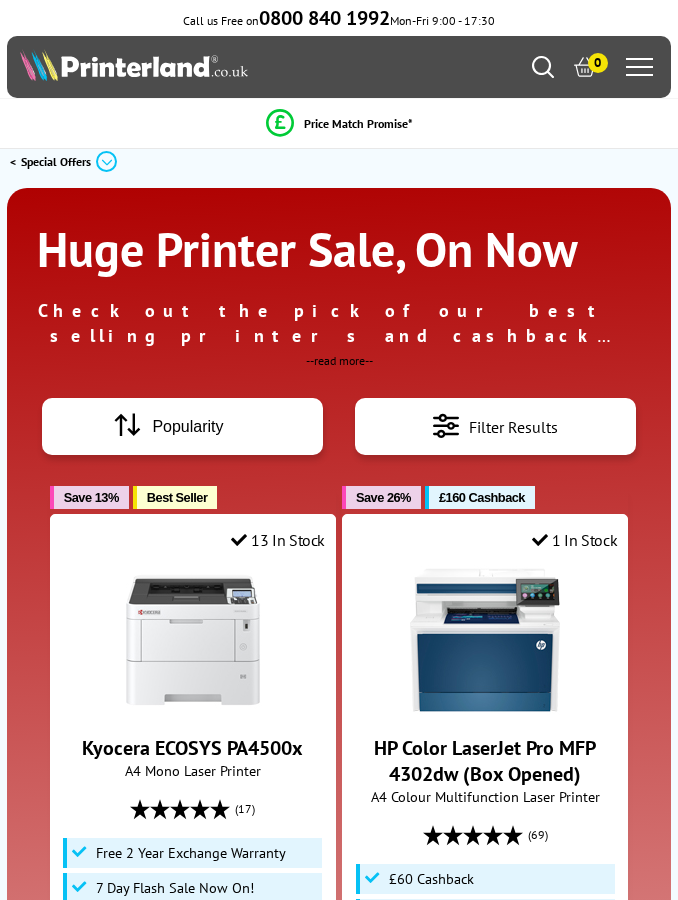 scroll, scrollTop: 0, scrollLeft: 0, axis: both 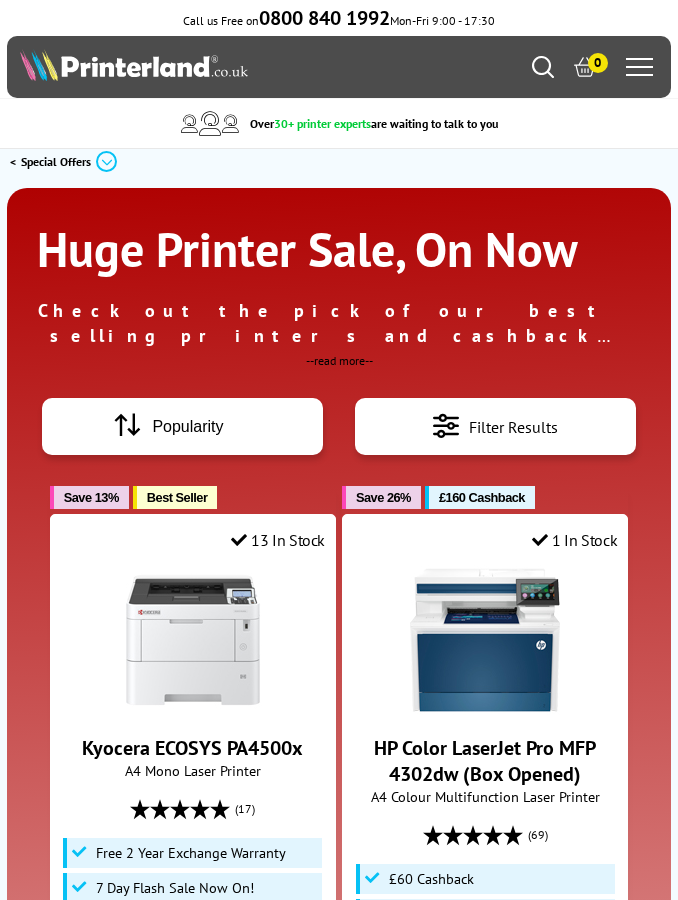 click on "Filter Results" at bounding box center (513, 426) 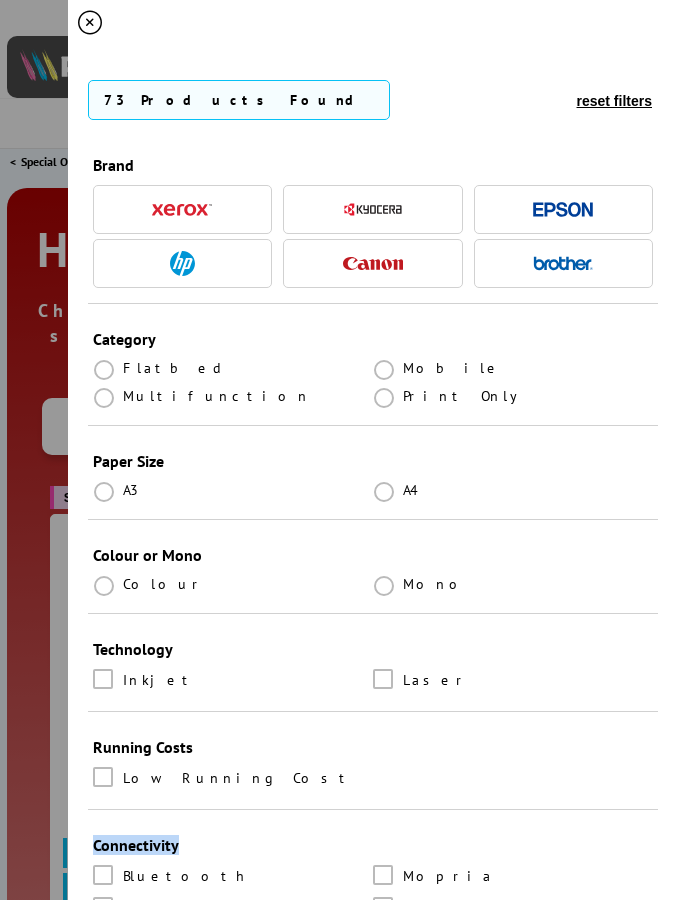 click at bounding box center [385, 490] 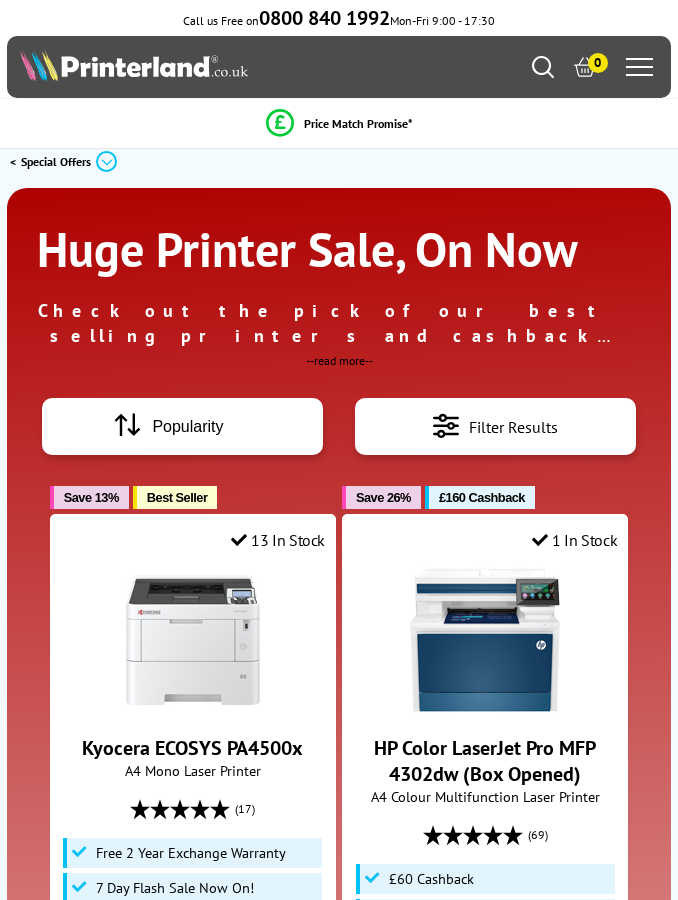 scroll, scrollTop: 0, scrollLeft: 0, axis: both 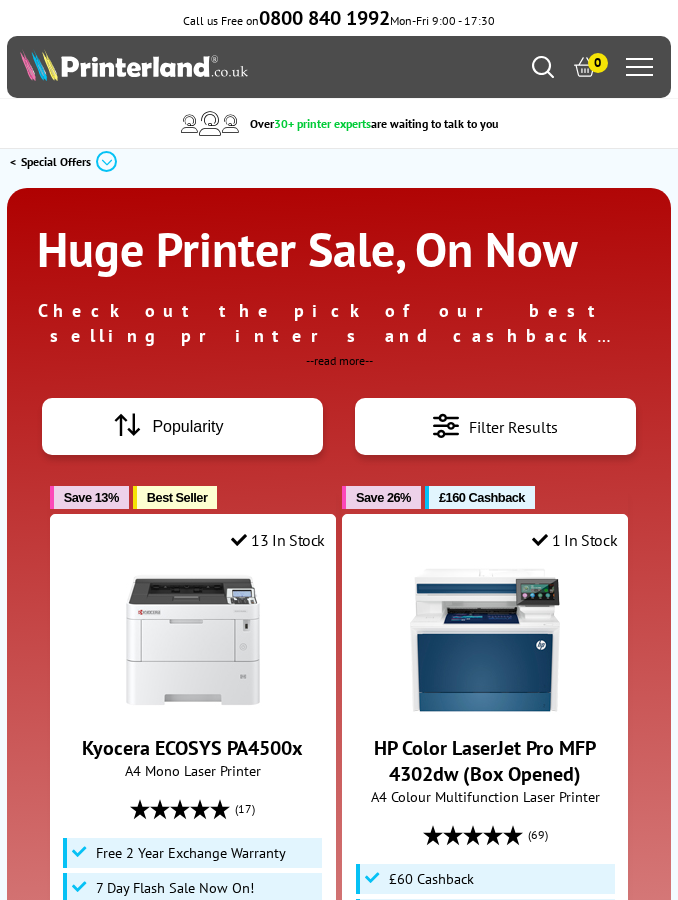 click 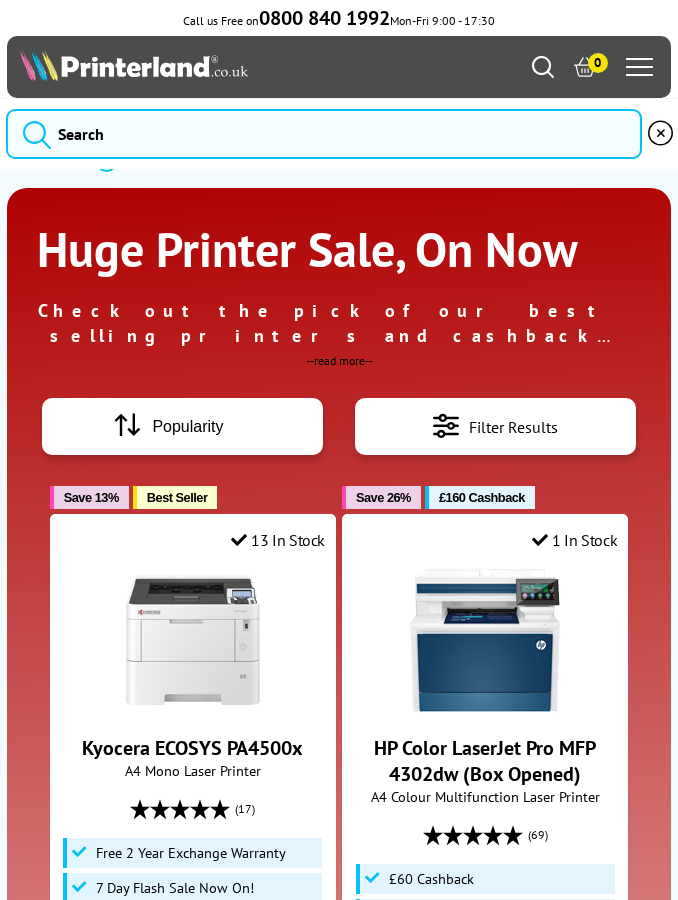 click on "0" at bounding box center (595, 67) 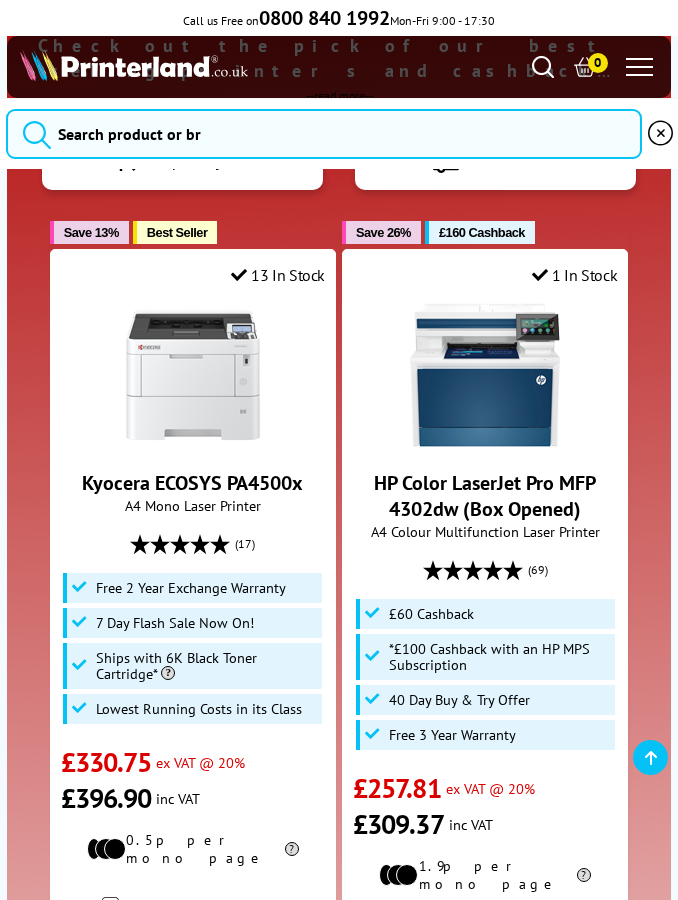 scroll, scrollTop: 271, scrollLeft: 0, axis: vertical 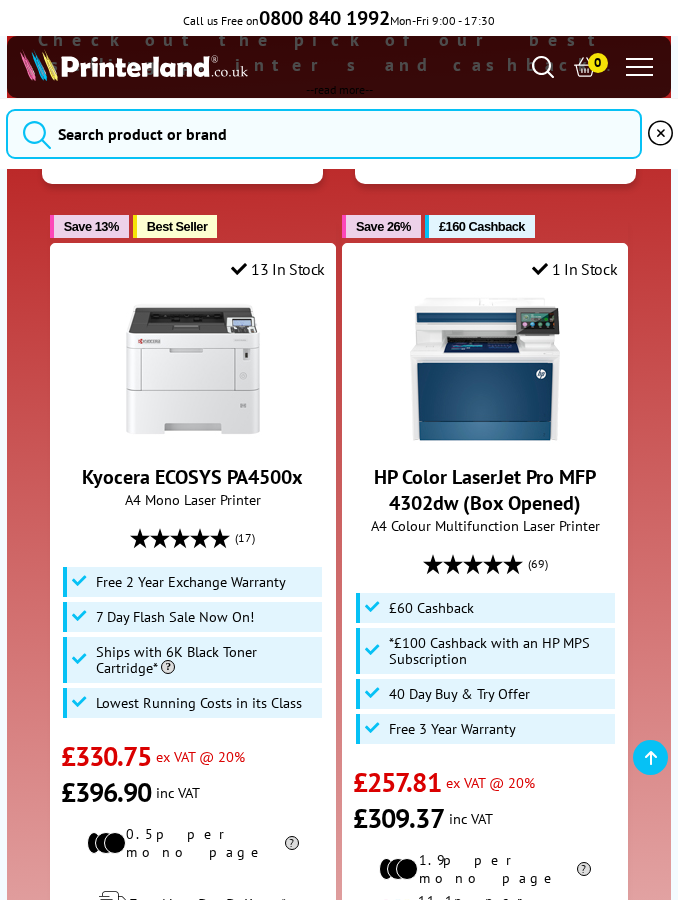 click at bounding box center [193, 369] 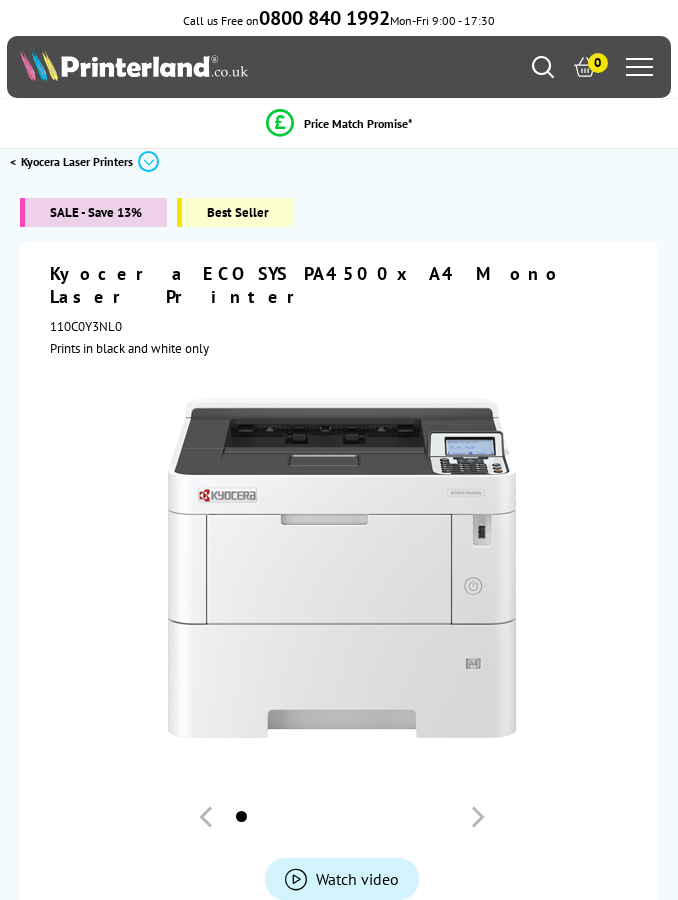 scroll, scrollTop: 0, scrollLeft: 0, axis: both 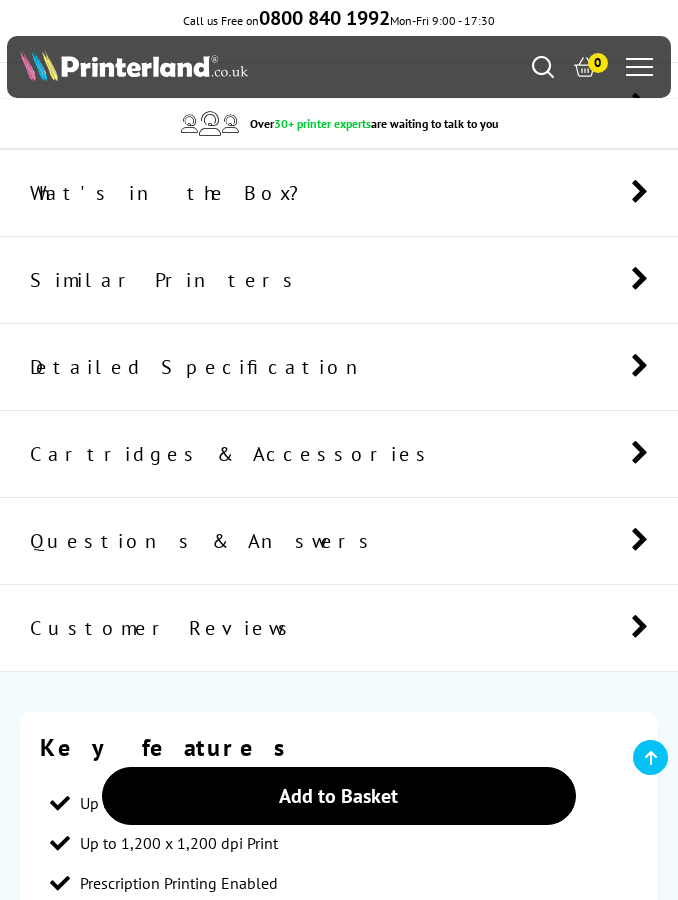 click on "Detailed Specification" at bounding box center [339, 367] 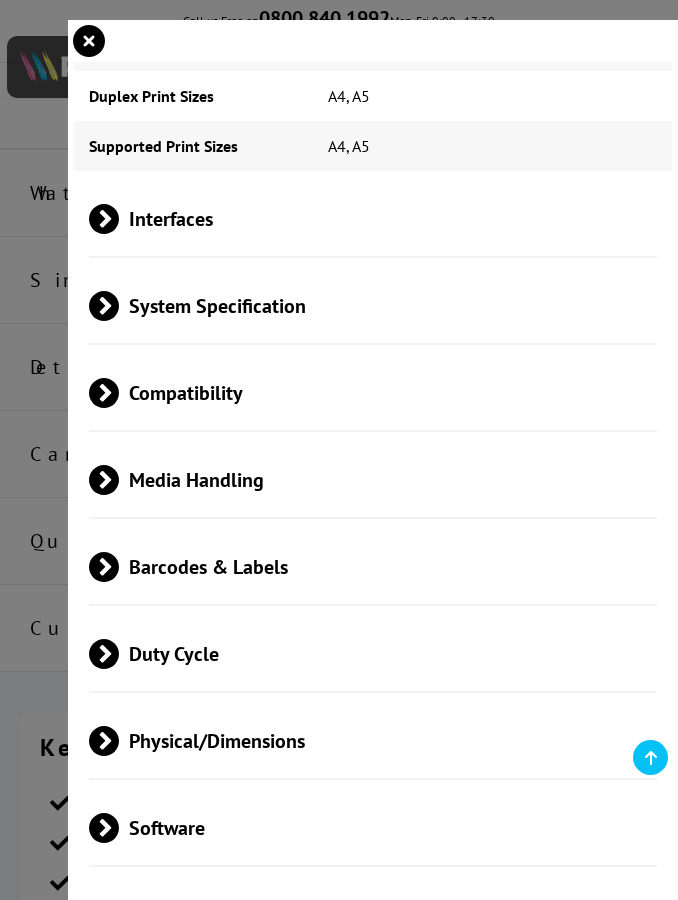scroll, scrollTop: 467, scrollLeft: 0, axis: vertical 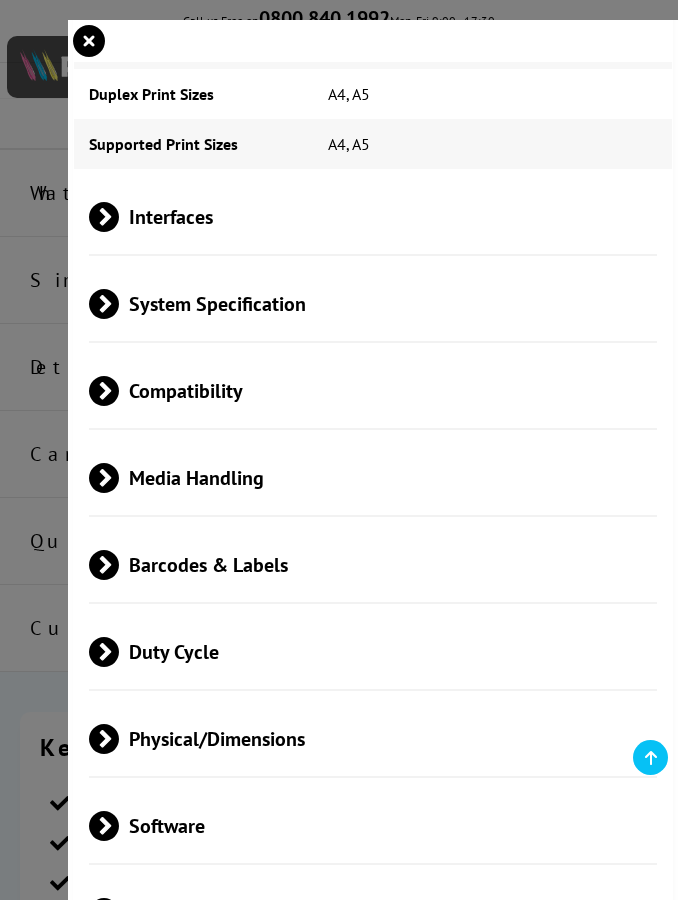click on "Media Handling" at bounding box center [373, 477] 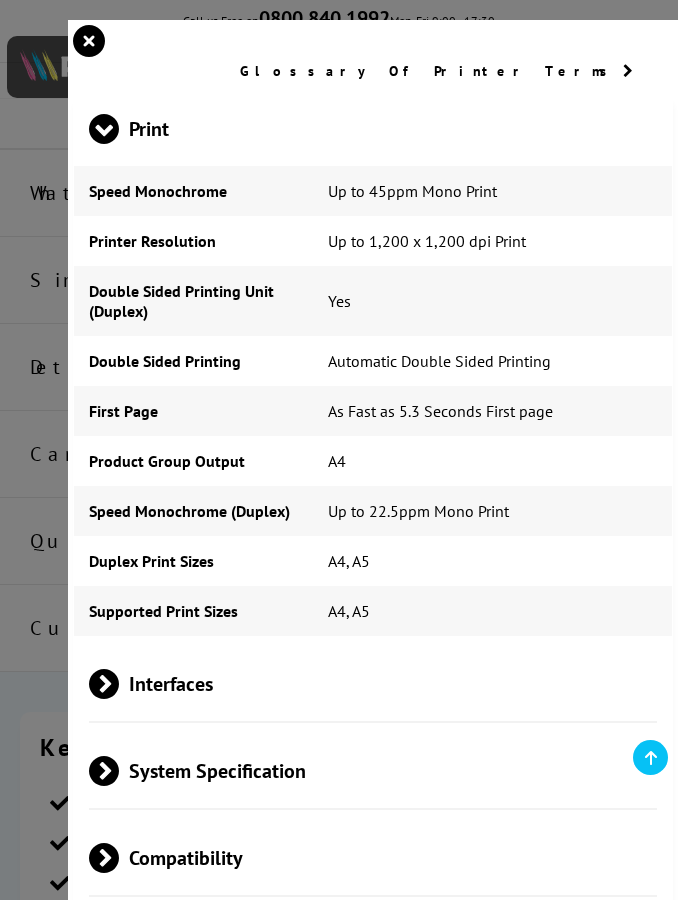 scroll, scrollTop: 0, scrollLeft: 0, axis: both 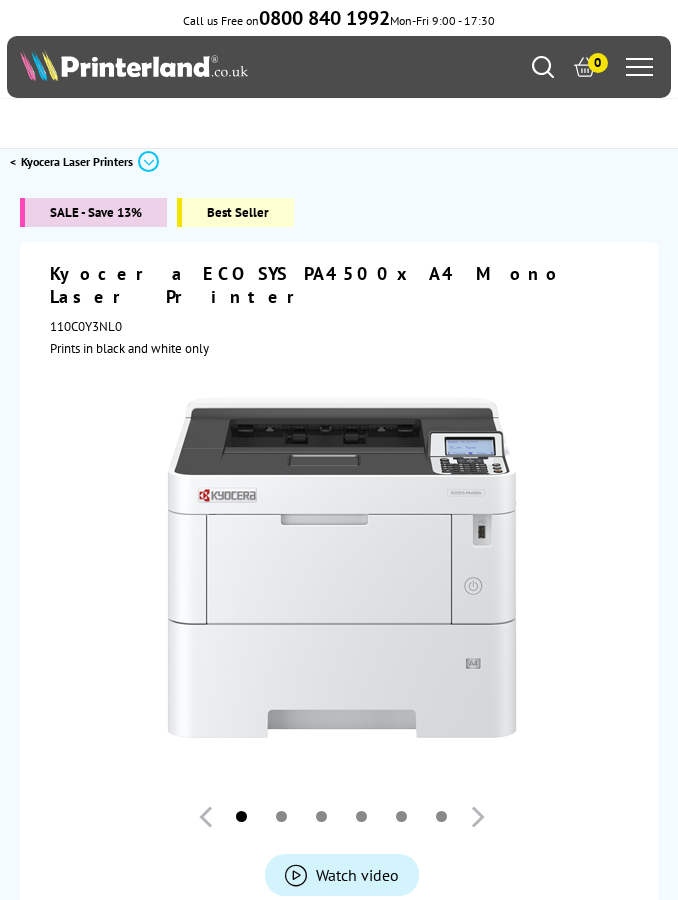 click 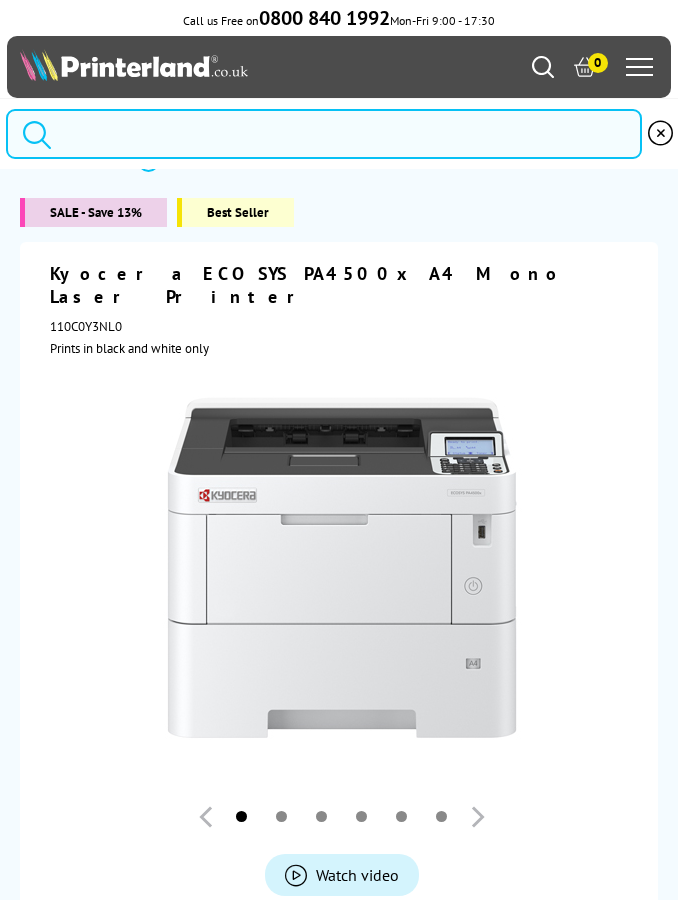 click at bounding box center (323, 134) 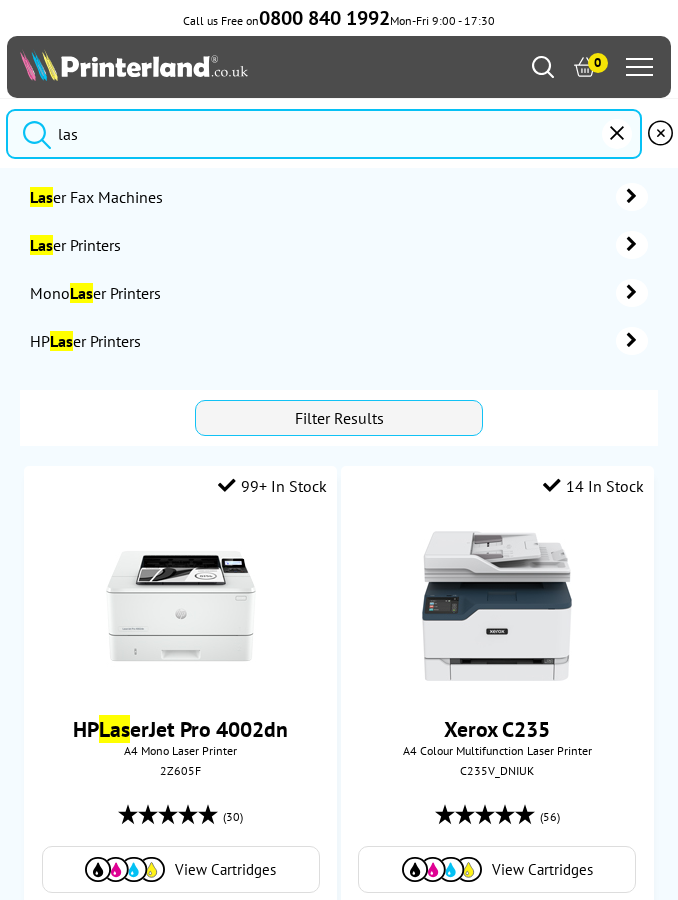 type on "las" 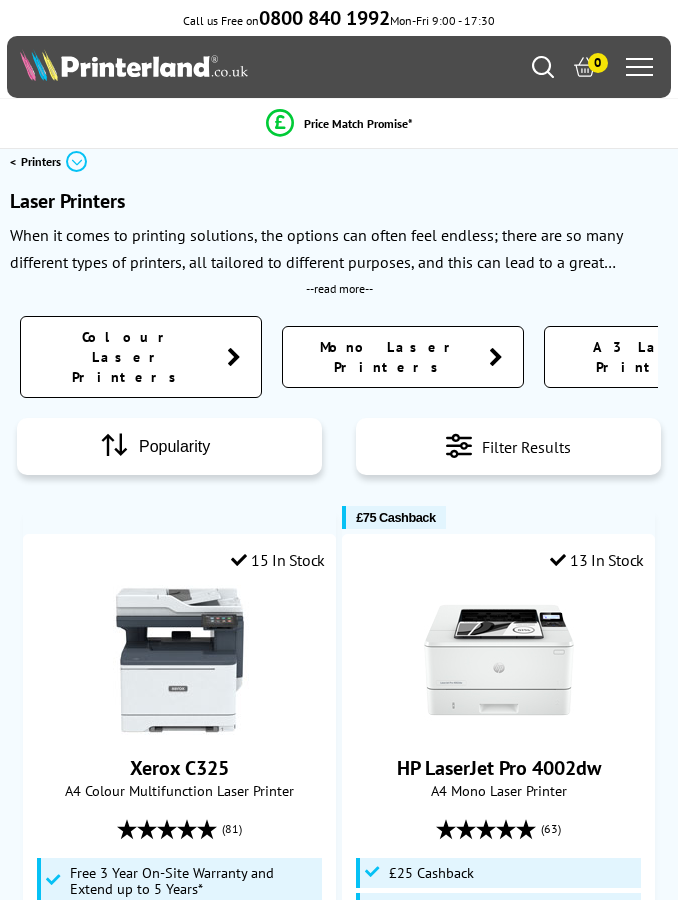 scroll, scrollTop: 0, scrollLeft: 0, axis: both 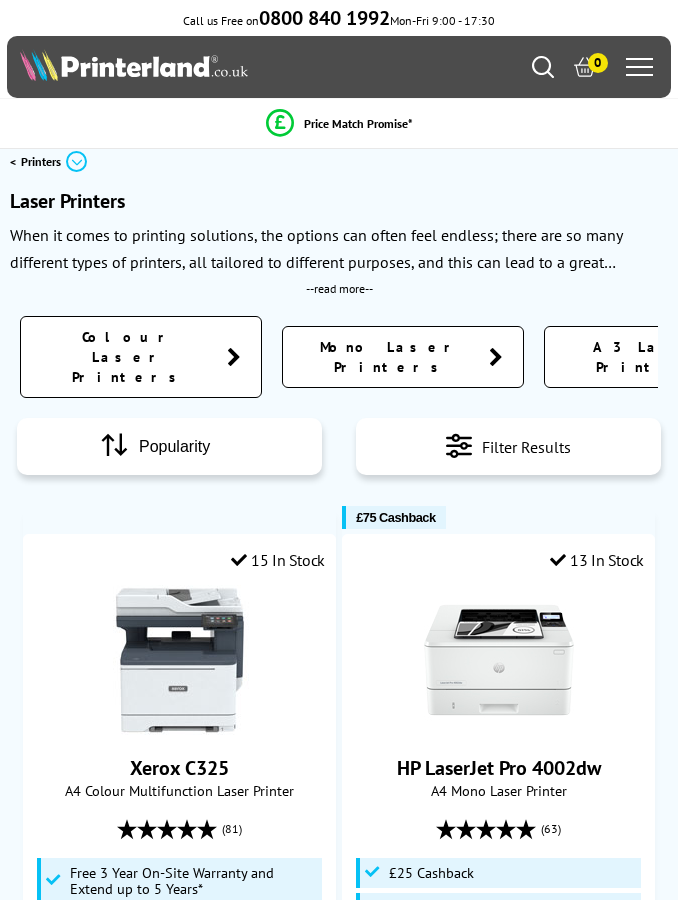 click on "Colour Laser Printers" at bounding box center [129, 357] 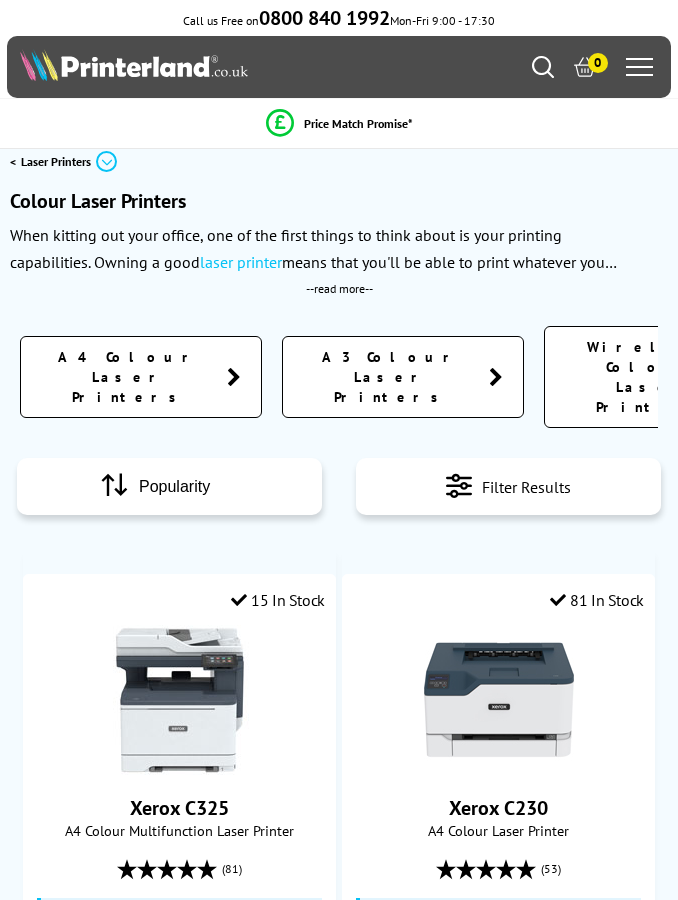 scroll, scrollTop: 0, scrollLeft: 0, axis: both 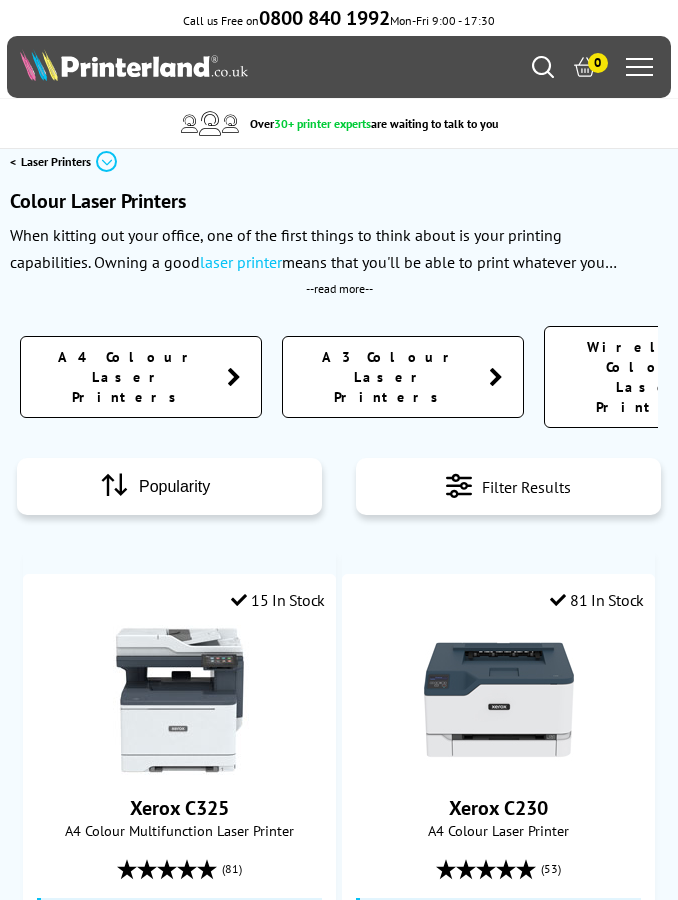 click on "Filter Results" at bounding box center [526, 486] 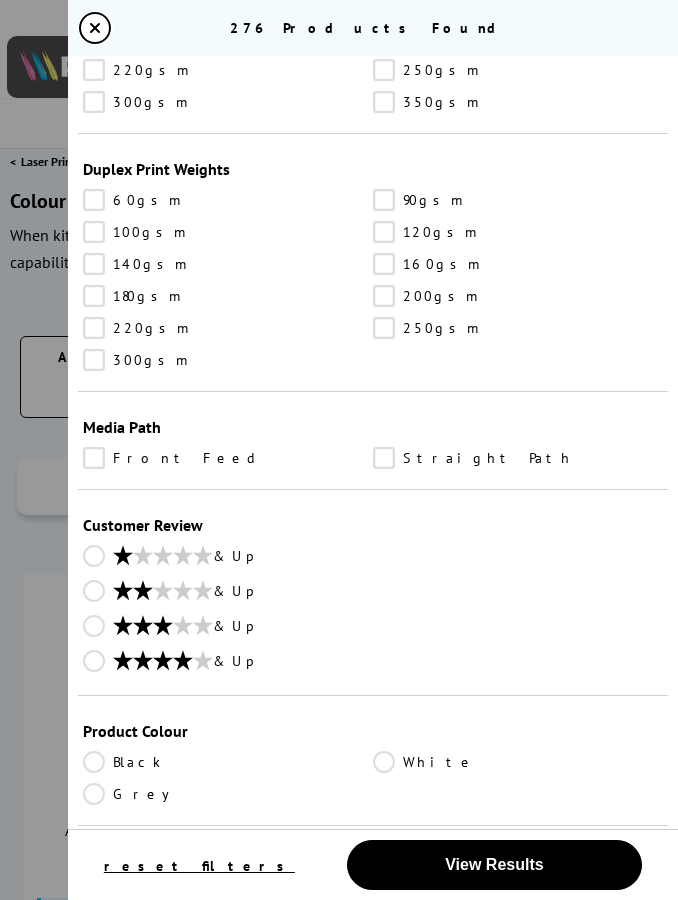 scroll, scrollTop: 2408, scrollLeft: 0, axis: vertical 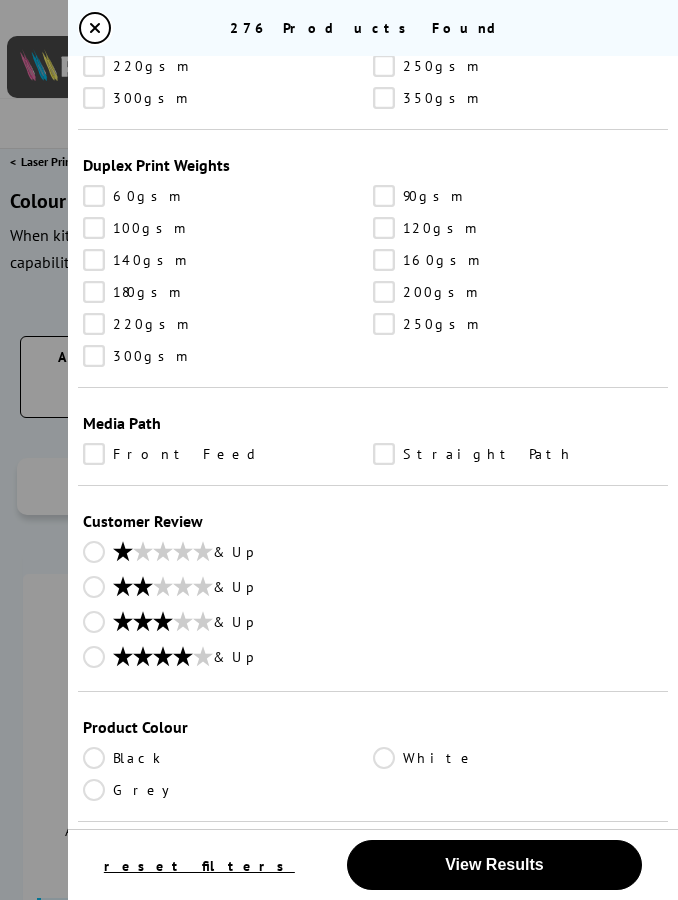 click on "Straight Path" at bounding box center [518, 454] 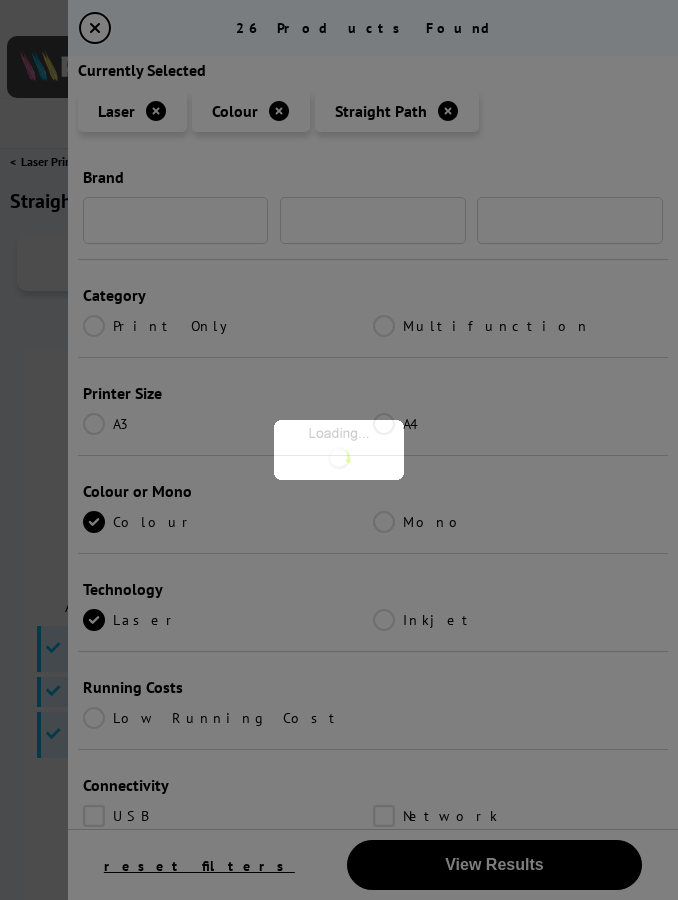 scroll, scrollTop: 2320, scrollLeft: 0, axis: vertical 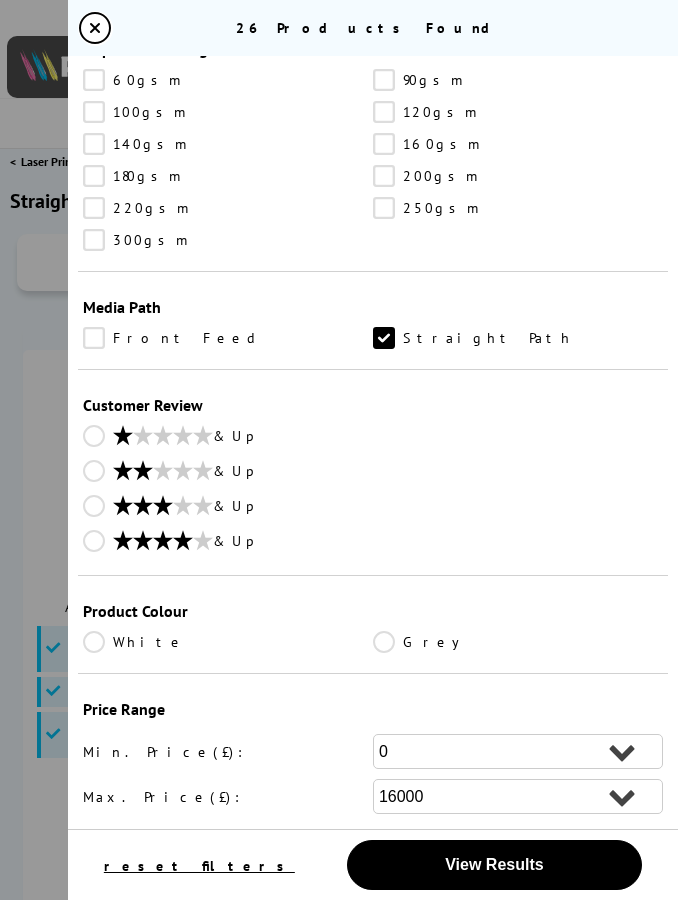 click on "View Results" at bounding box center (494, 864) 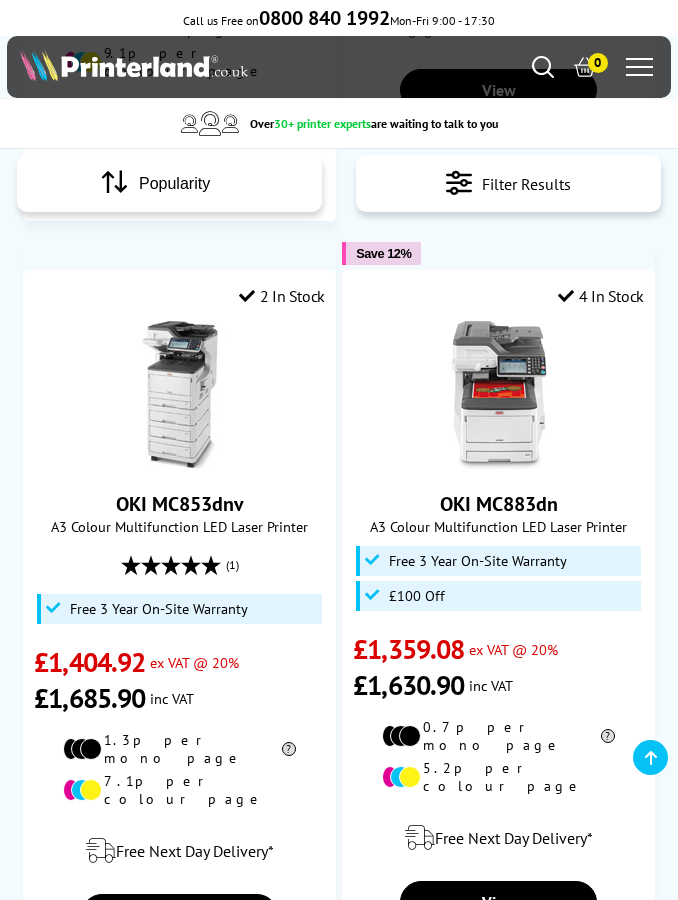 scroll, scrollTop: 3325, scrollLeft: 0, axis: vertical 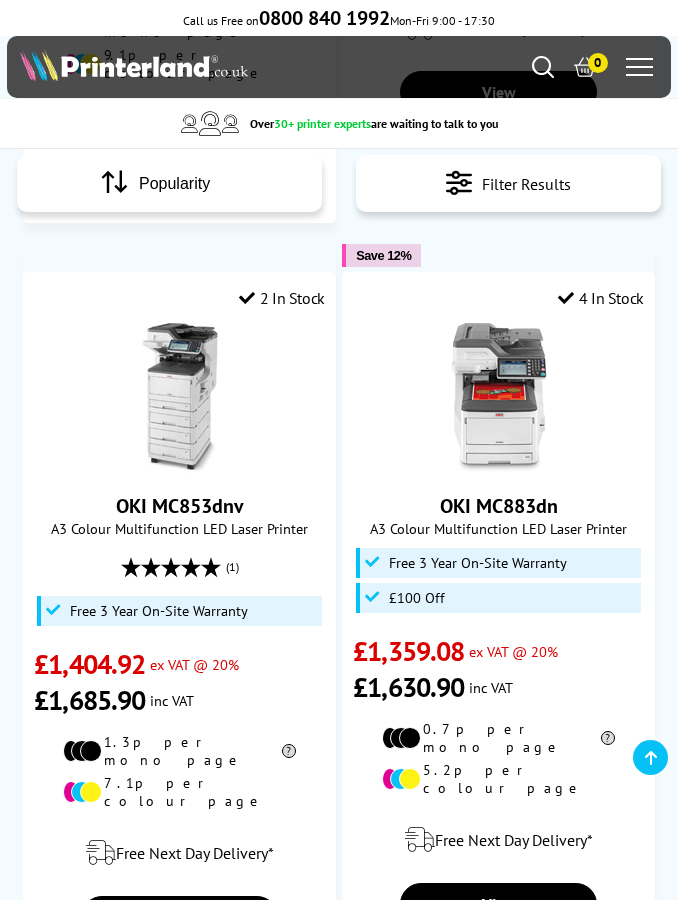 click on "OKI MC853dnv
A3 Colour Multifunction LED Laser Printer
(1)
inc VAT" at bounding box center [179, 520] 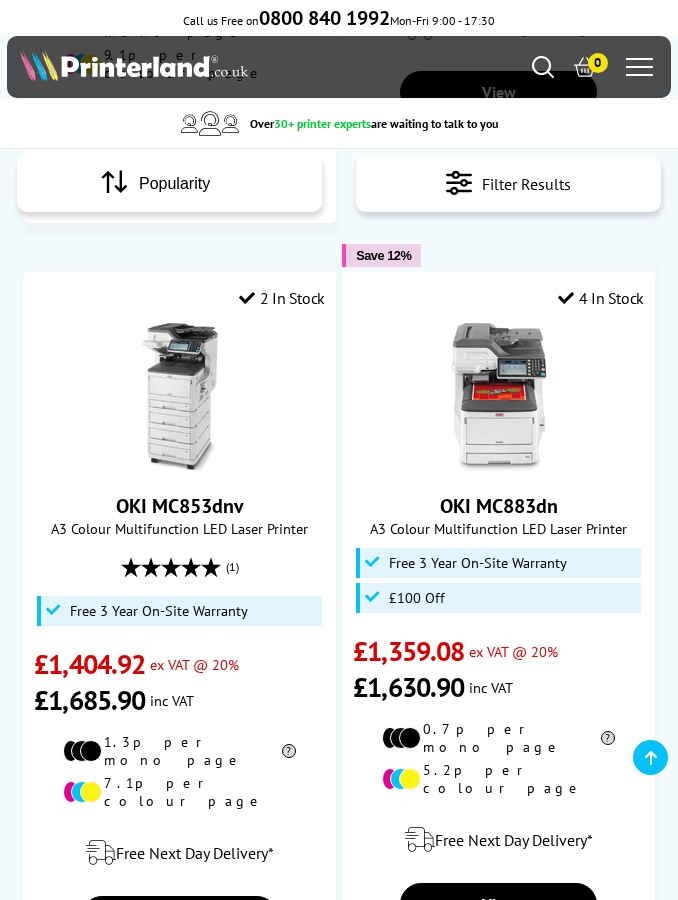 click on "View" at bounding box center [179, 917] 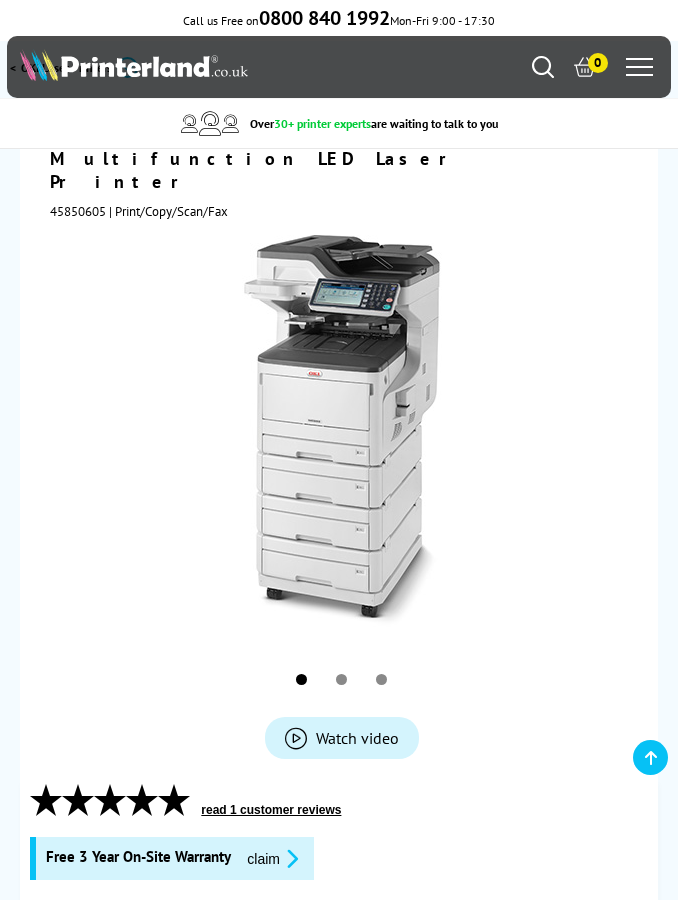 scroll, scrollTop: 316, scrollLeft: 0, axis: vertical 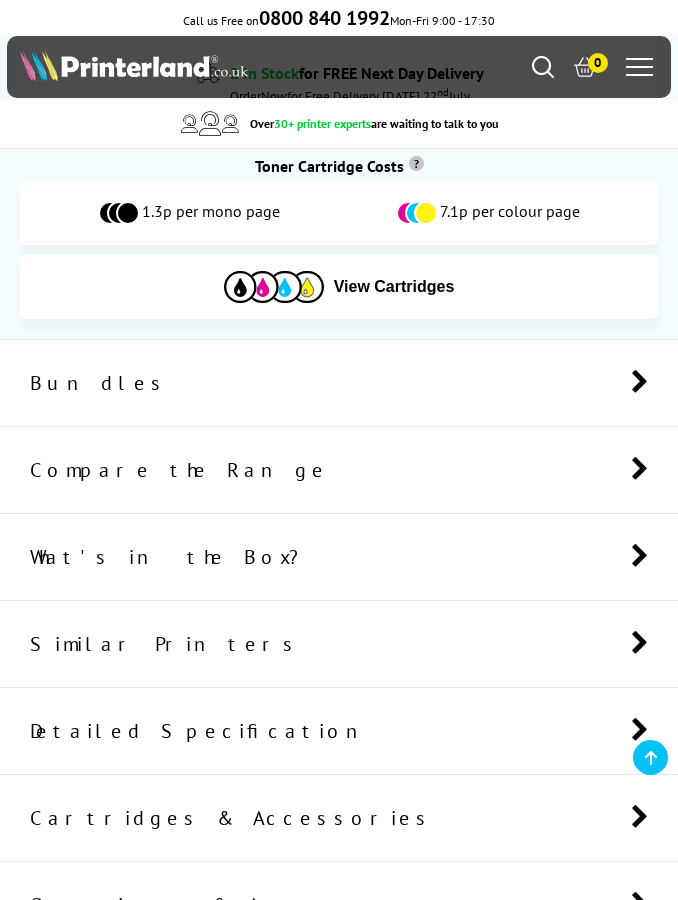 click on "Detailed Specification" at bounding box center (339, 731) 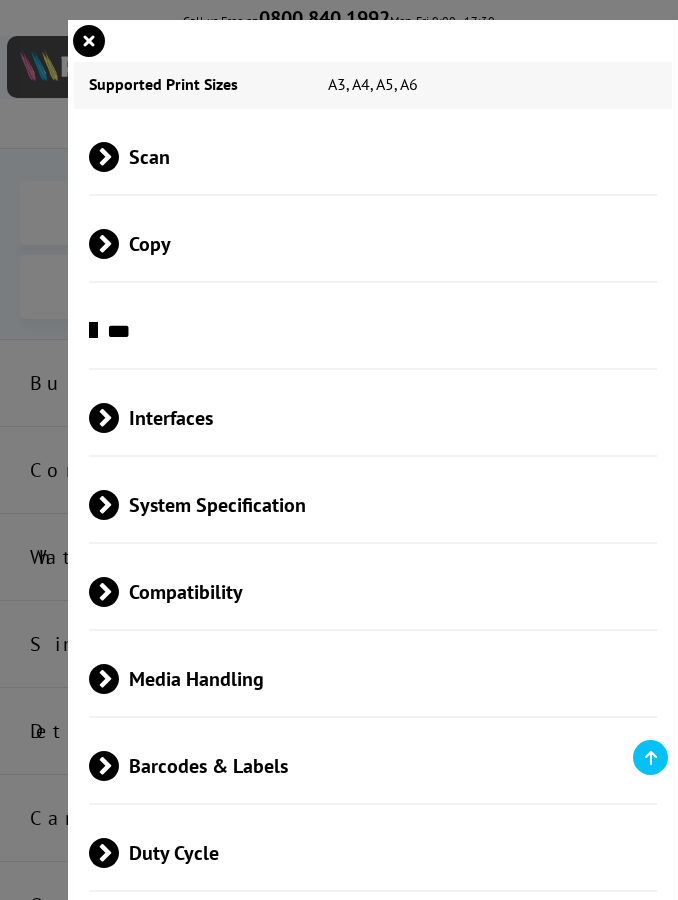 scroll, scrollTop: 568, scrollLeft: 0, axis: vertical 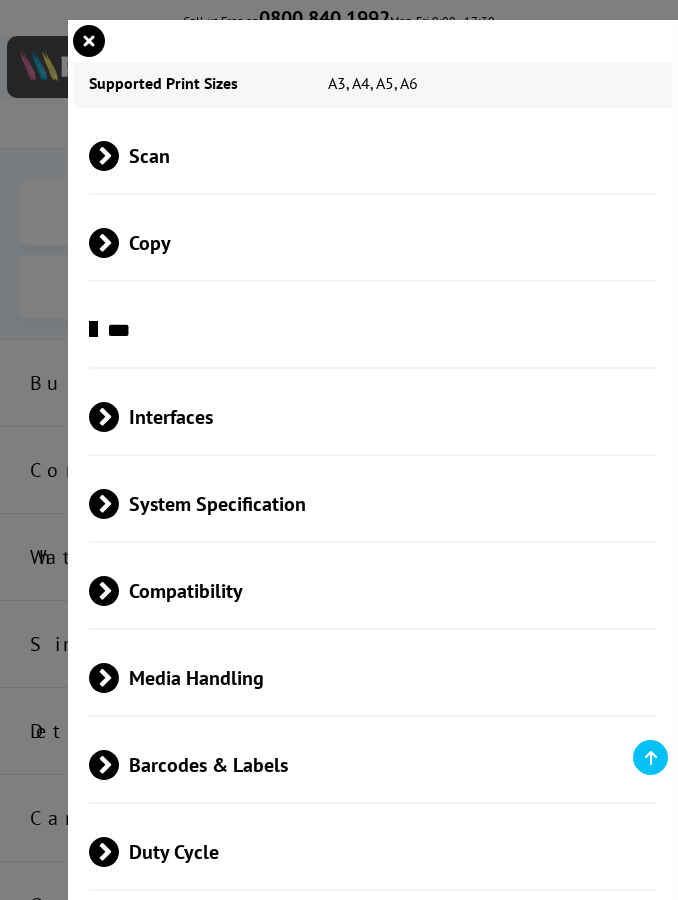 click on "Media Handling" at bounding box center [373, 677] 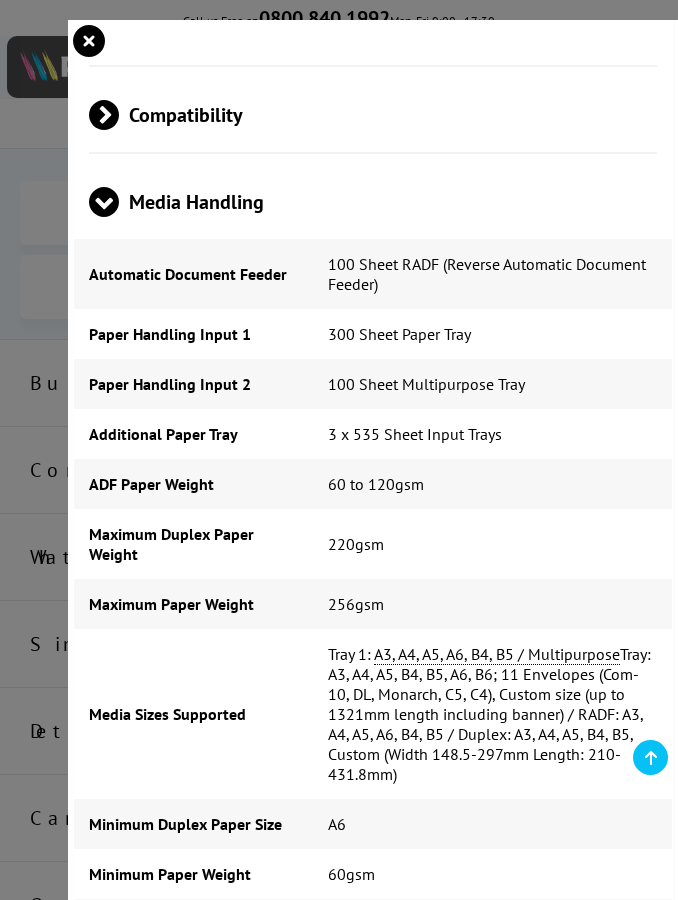 scroll, scrollTop: 1036, scrollLeft: 0, axis: vertical 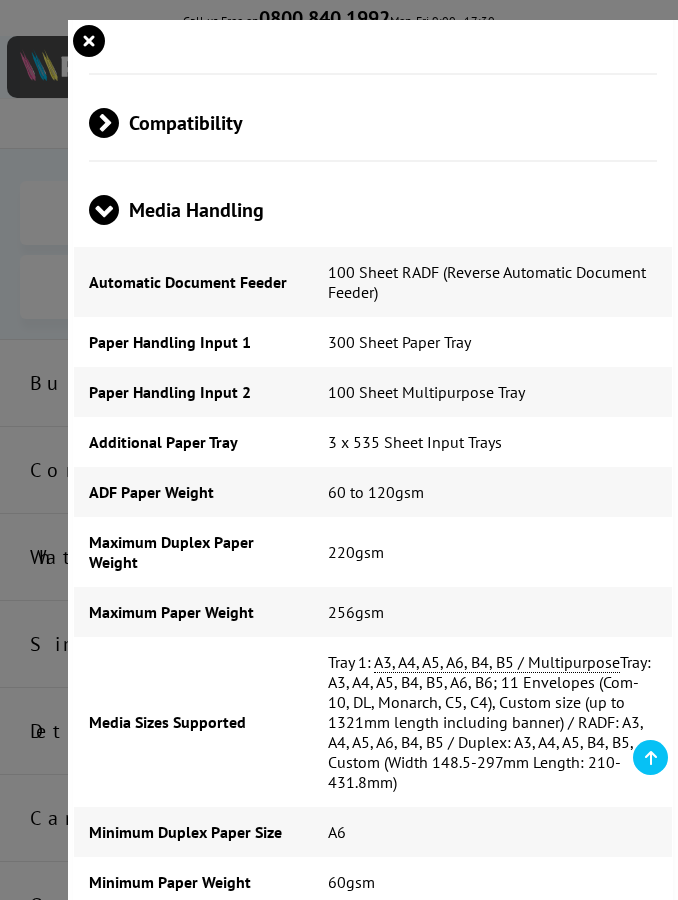 click at bounding box center (339, 450) 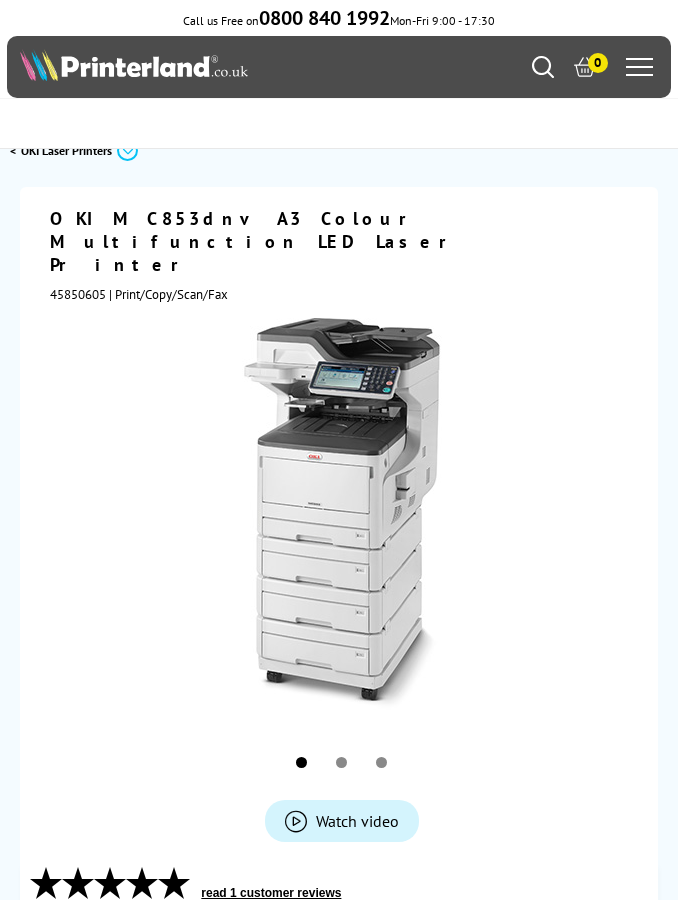 scroll, scrollTop: 0, scrollLeft: 0, axis: both 